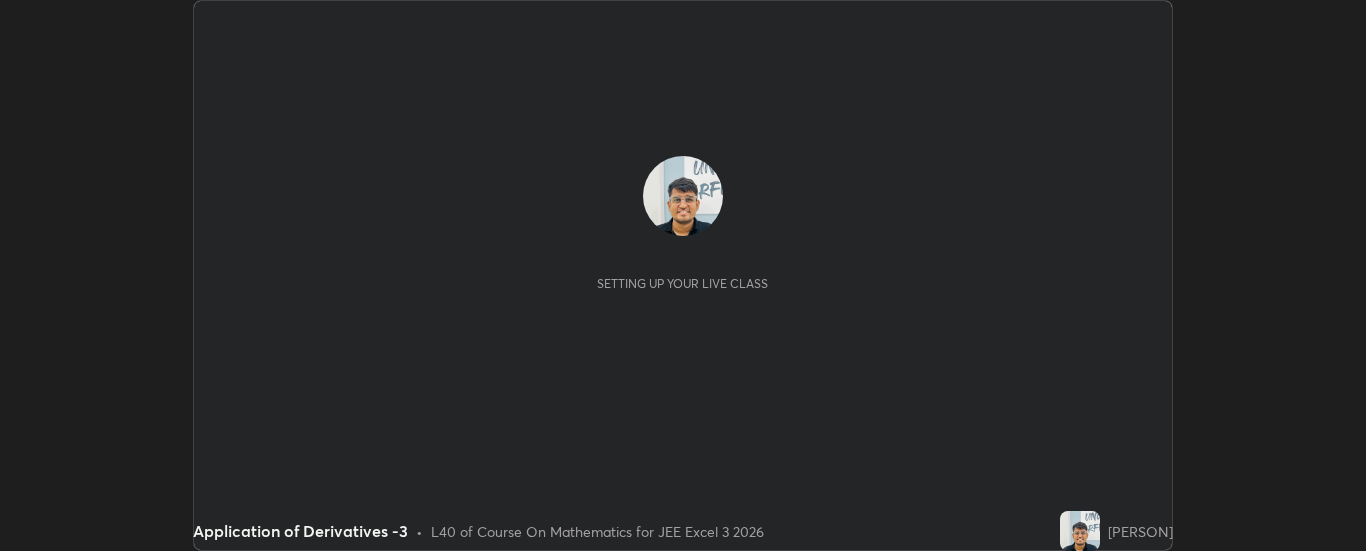 scroll, scrollTop: 0, scrollLeft: 0, axis: both 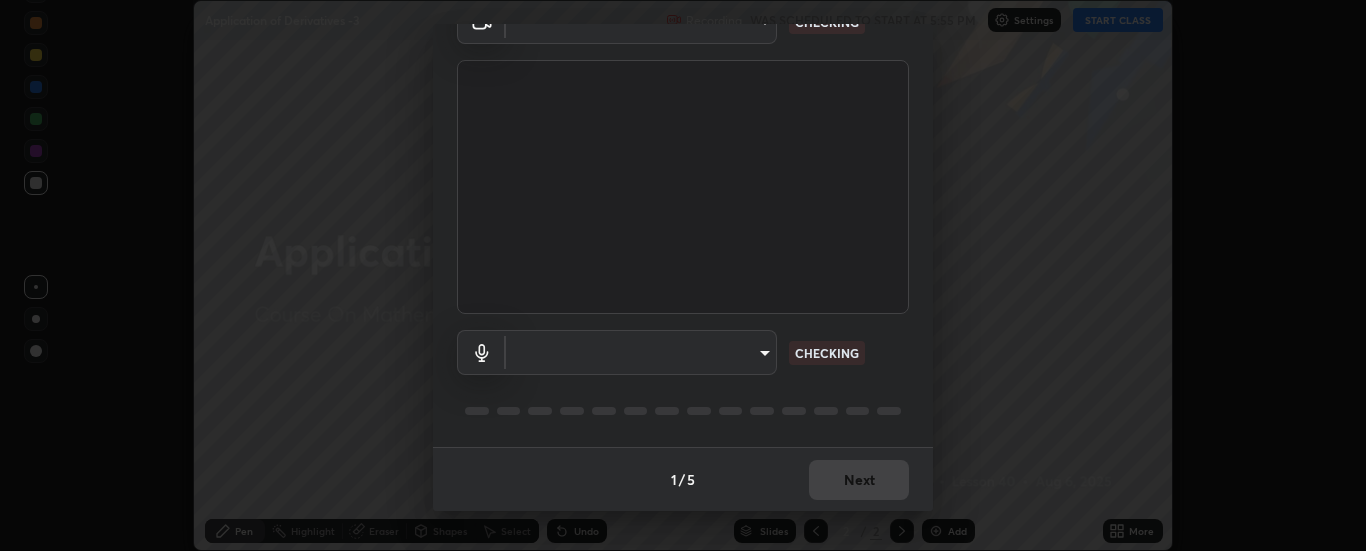 type on "6d3829c99f98afdfe7c29186be8927c2ef9ac3e8f7233b1026567672352cba5b" 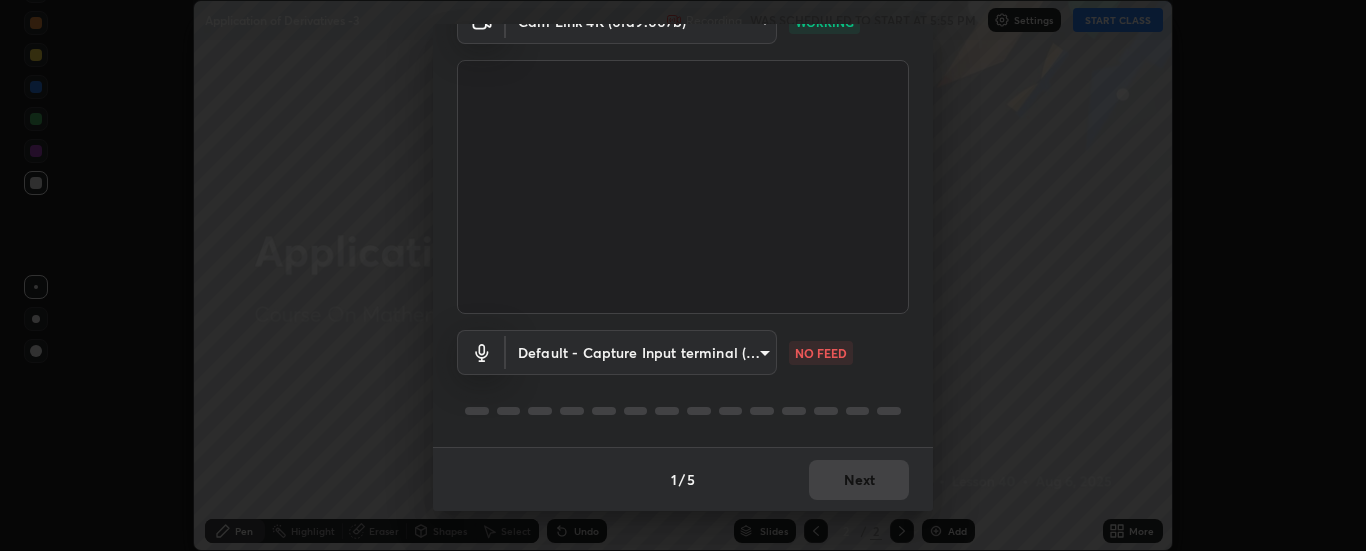 click on "Erase all Application of Derivatives -3 Recording WAS SCHEDULED TO START AT  5:55 PM Settings START CLASS Setting up your live class Application of Derivatives -3 • L40 of Course On Mathematics for JEE Excel 3 2026 [PERSON] Pen Highlight Eraser Shapes Select Undo Slides 2 / 2 Add More No doubts shared Encourage your learners to ask a doubt for better clarity Report an issue Reason for reporting Buffering Chat not working Audio - Video sync issue Educator video quality low ​ Attach an image Report Media settings Cam Link 4K (0fd9:007b) 6d3829c99f98afdfe7c29186be8927c2ef9ac3e8f7233b1026567672352cba5b WORKING Default - Capture Input terminal (Digital Array MIC) default NO FEED 1 / 5 Next" at bounding box center (683, 275) 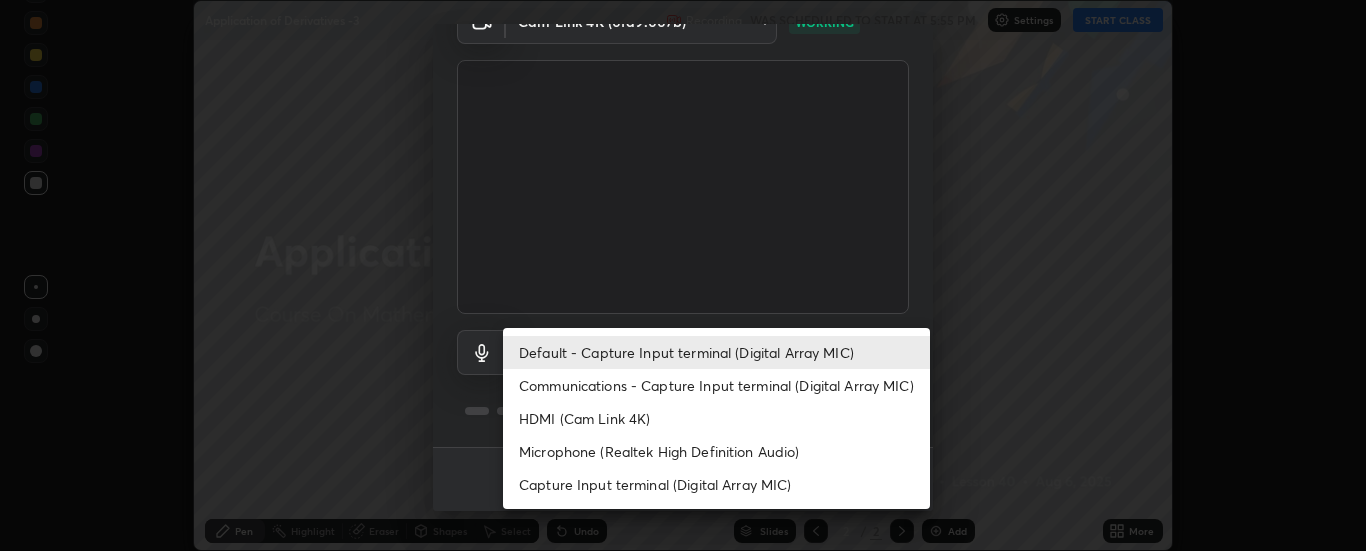 click on "Communications - Capture Input terminal (Digital Array MIC)" at bounding box center (716, 385) 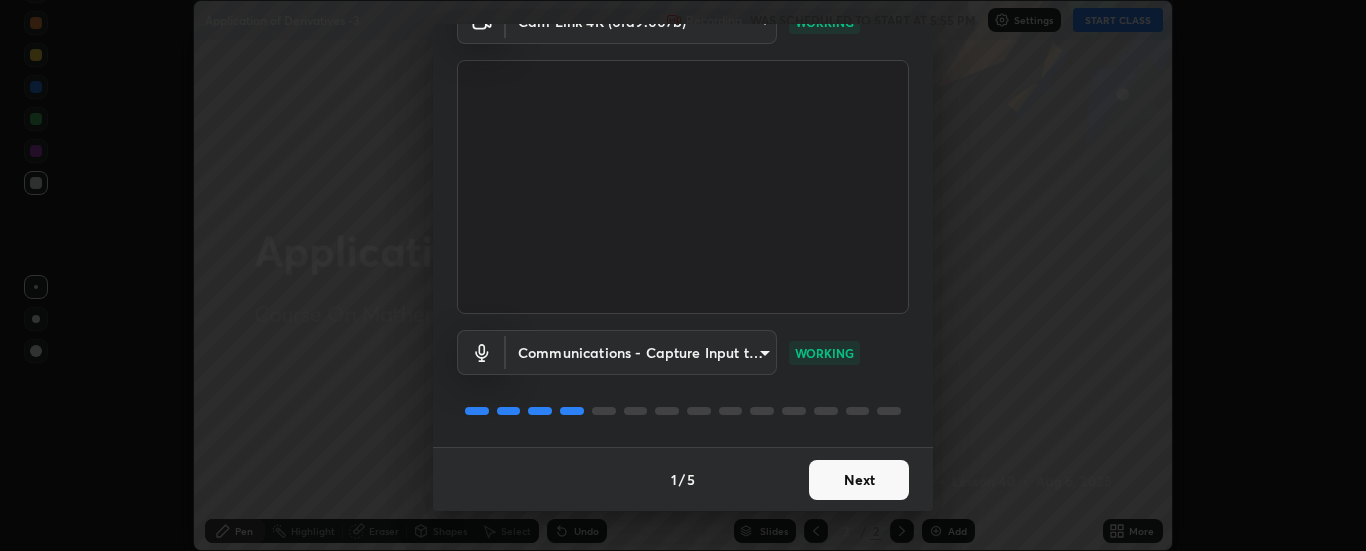 click on "Next" at bounding box center (859, 480) 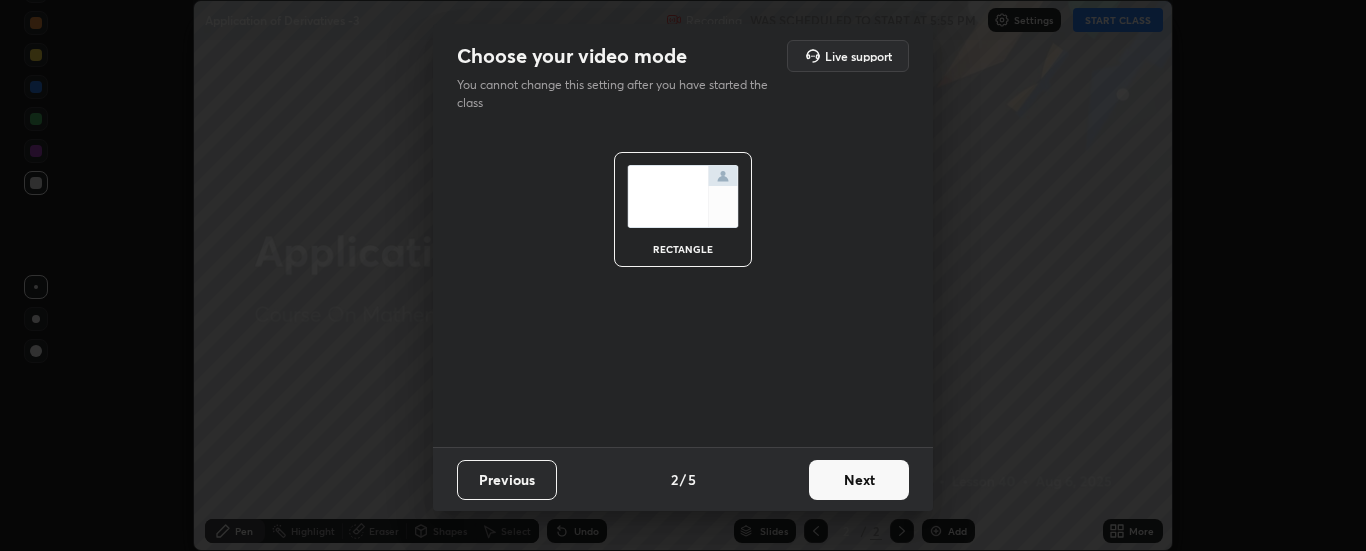 scroll, scrollTop: 0, scrollLeft: 0, axis: both 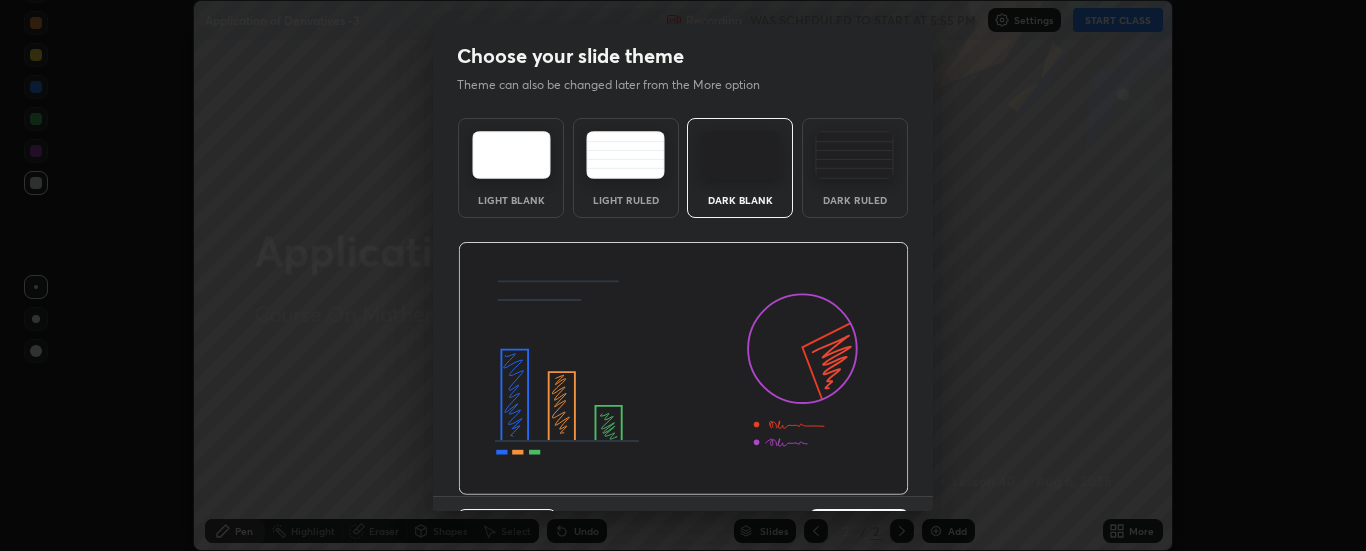 click at bounding box center [683, 369] 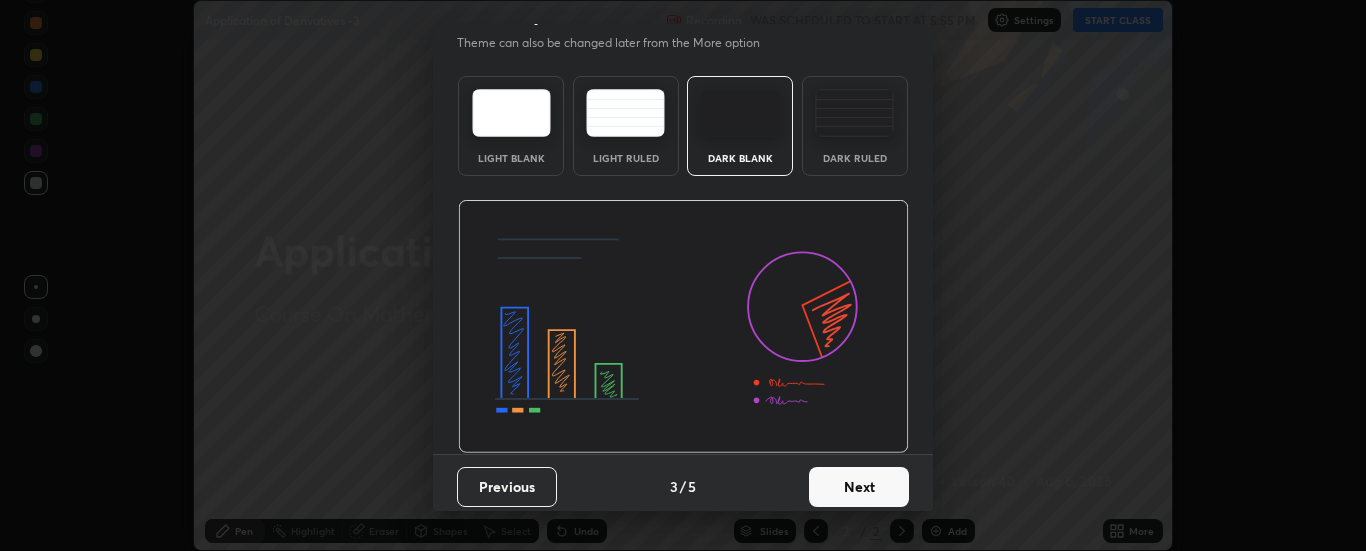 scroll, scrollTop: 49, scrollLeft: 0, axis: vertical 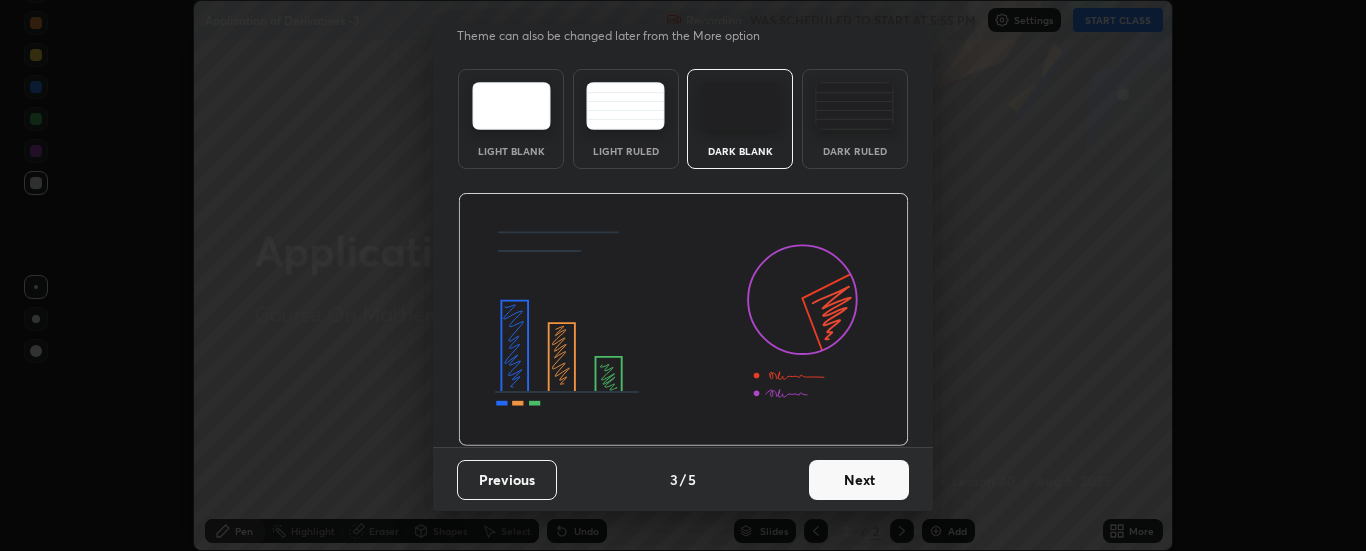 click on "Next" at bounding box center (859, 480) 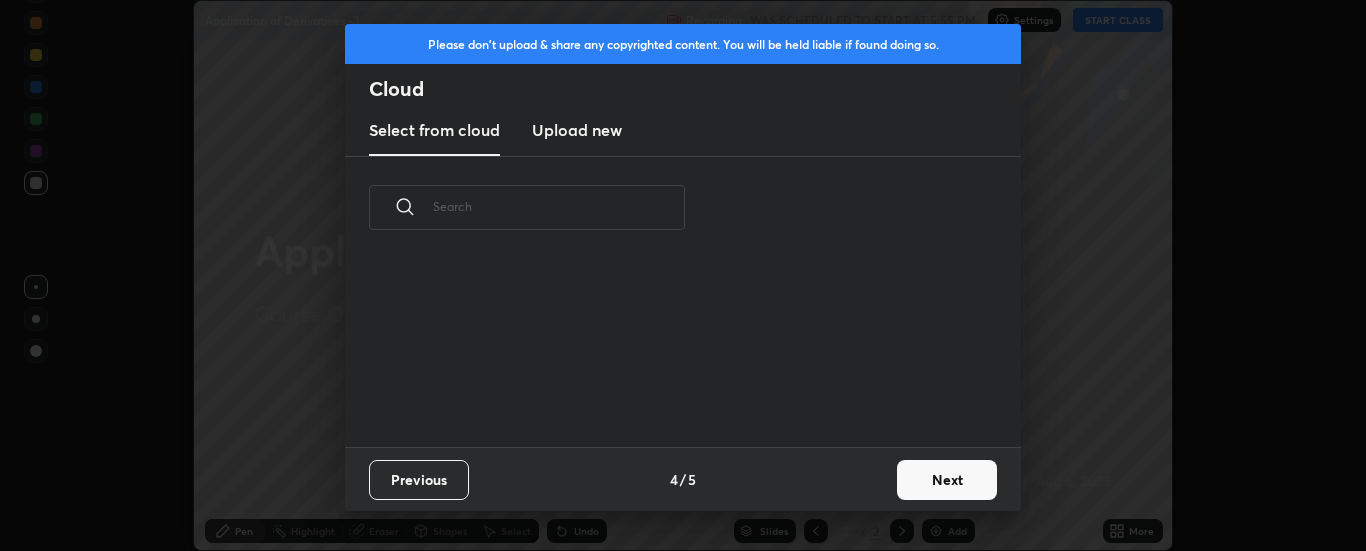 click on "Next" at bounding box center (947, 480) 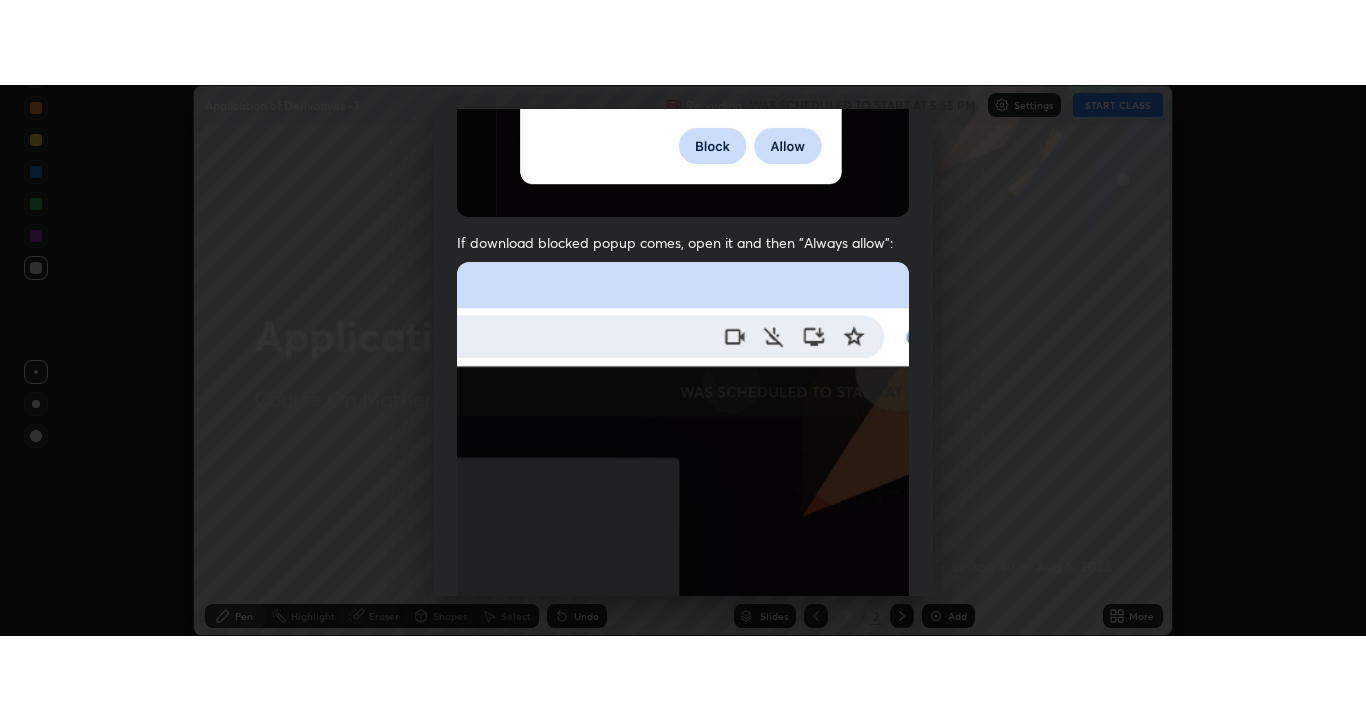 scroll, scrollTop: 486, scrollLeft: 0, axis: vertical 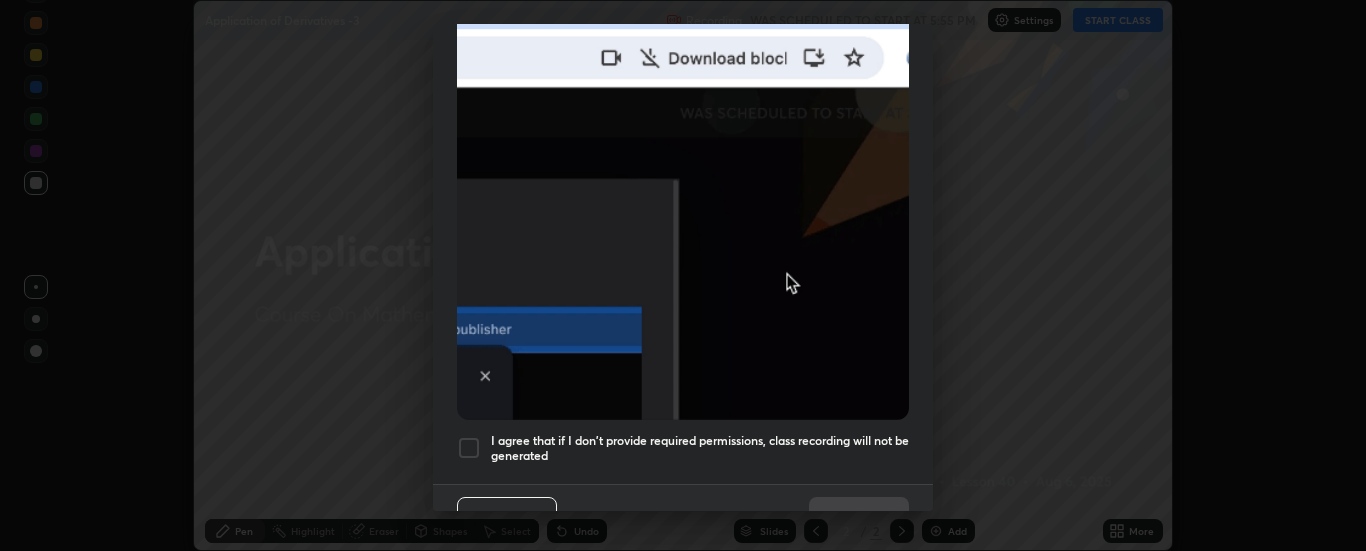click on "I agree that if I don't provide required permissions, class recording will not be generated" at bounding box center (700, 448) 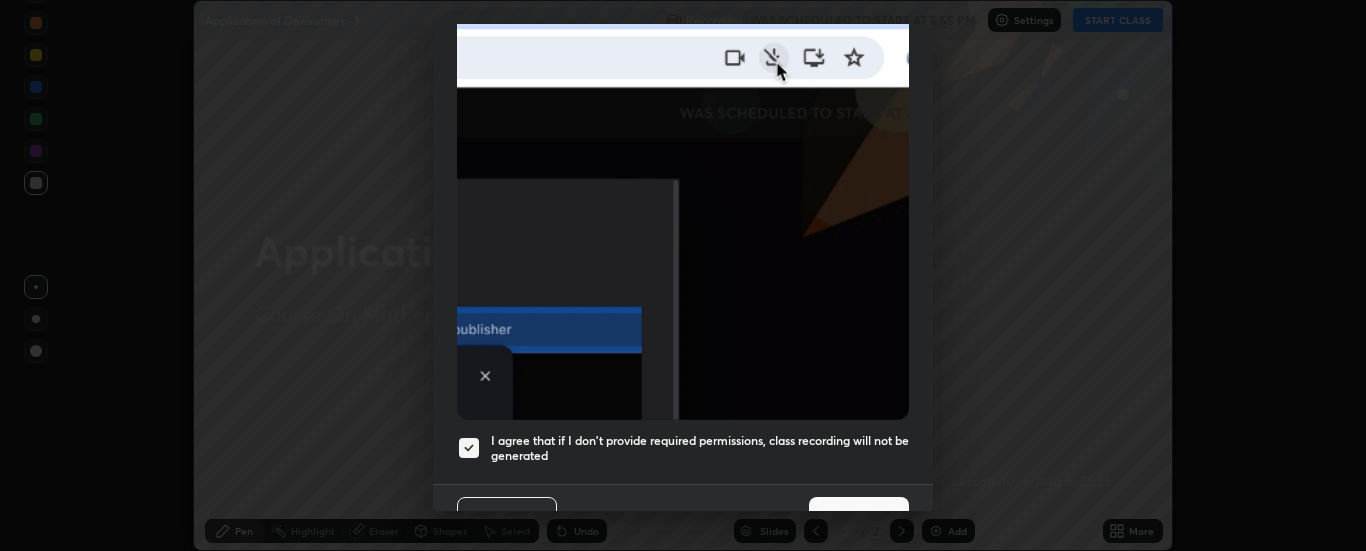 click on "Done" at bounding box center [859, 517] 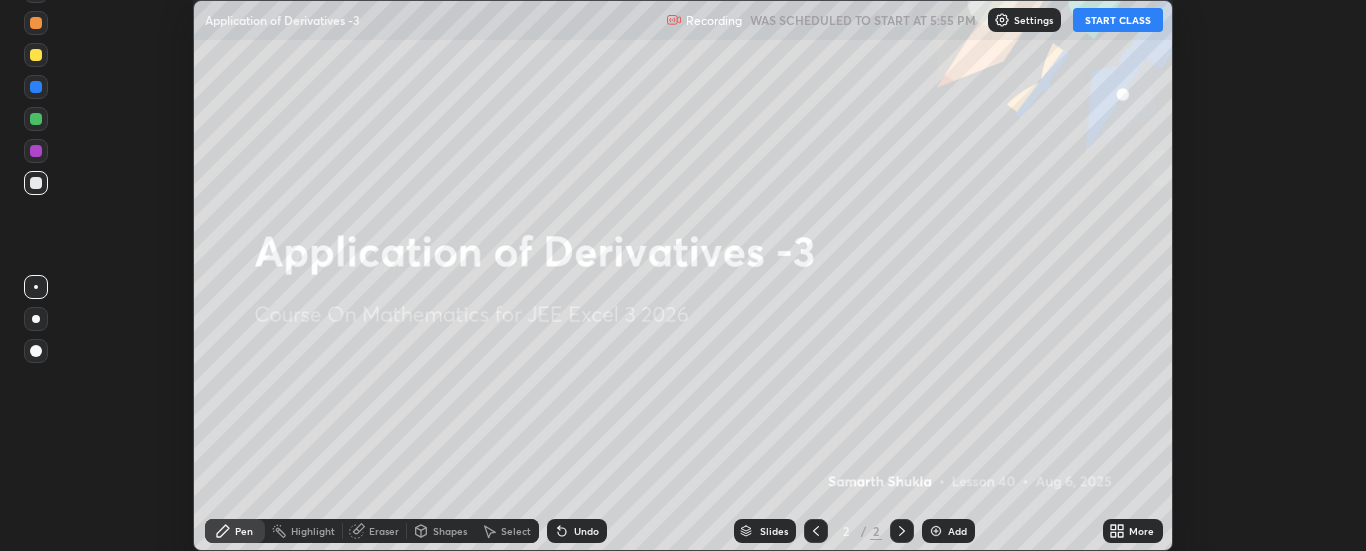 click 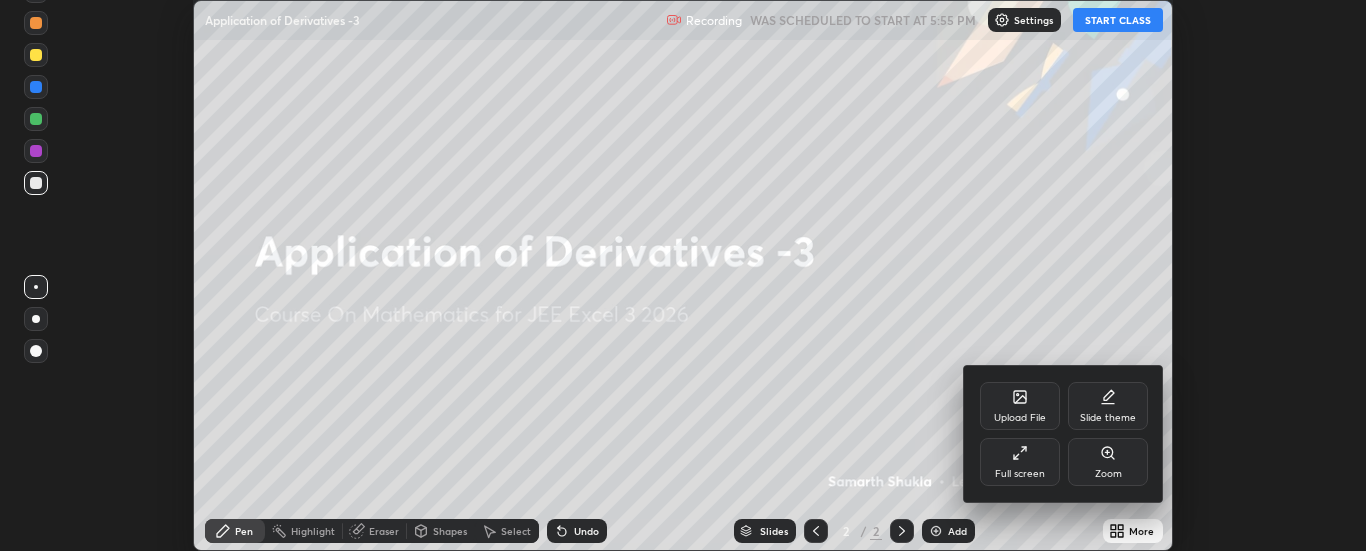 click on "Full screen" at bounding box center [1020, 462] 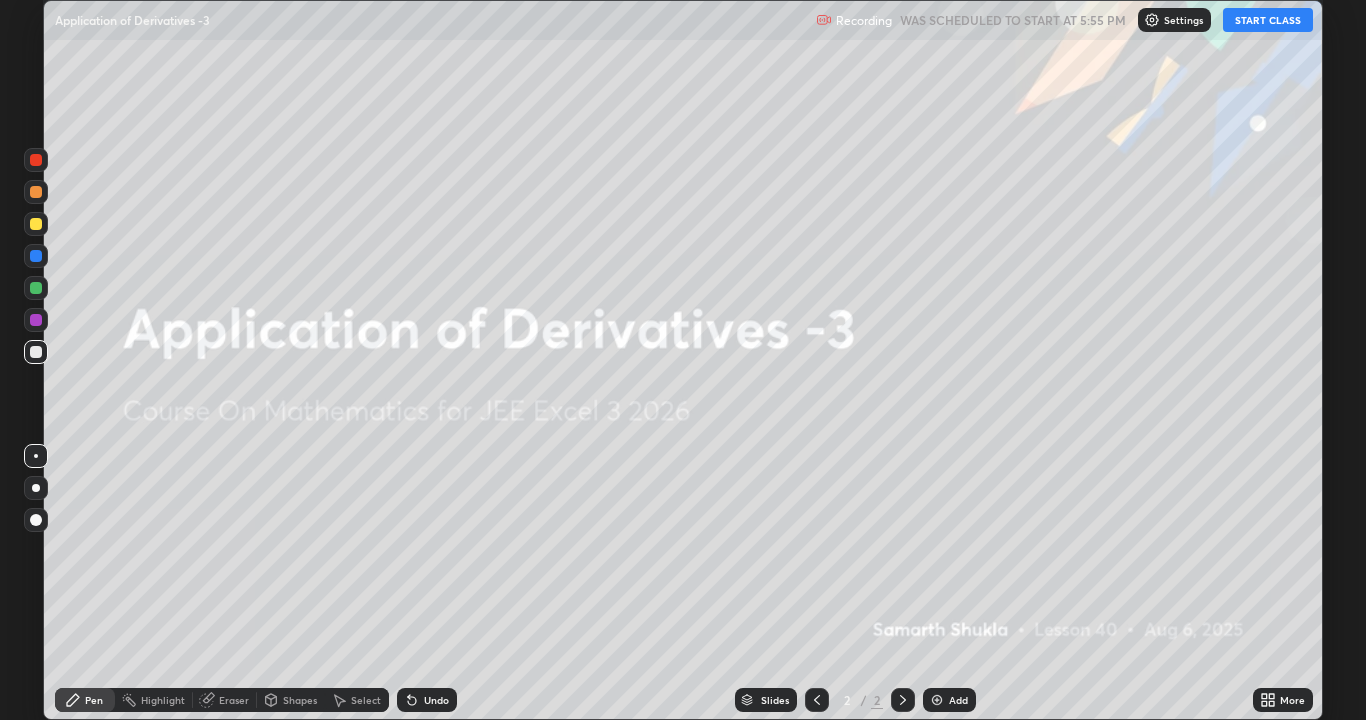 scroll, scrollTop: 99280, scrollLeft: 98634, axis: both 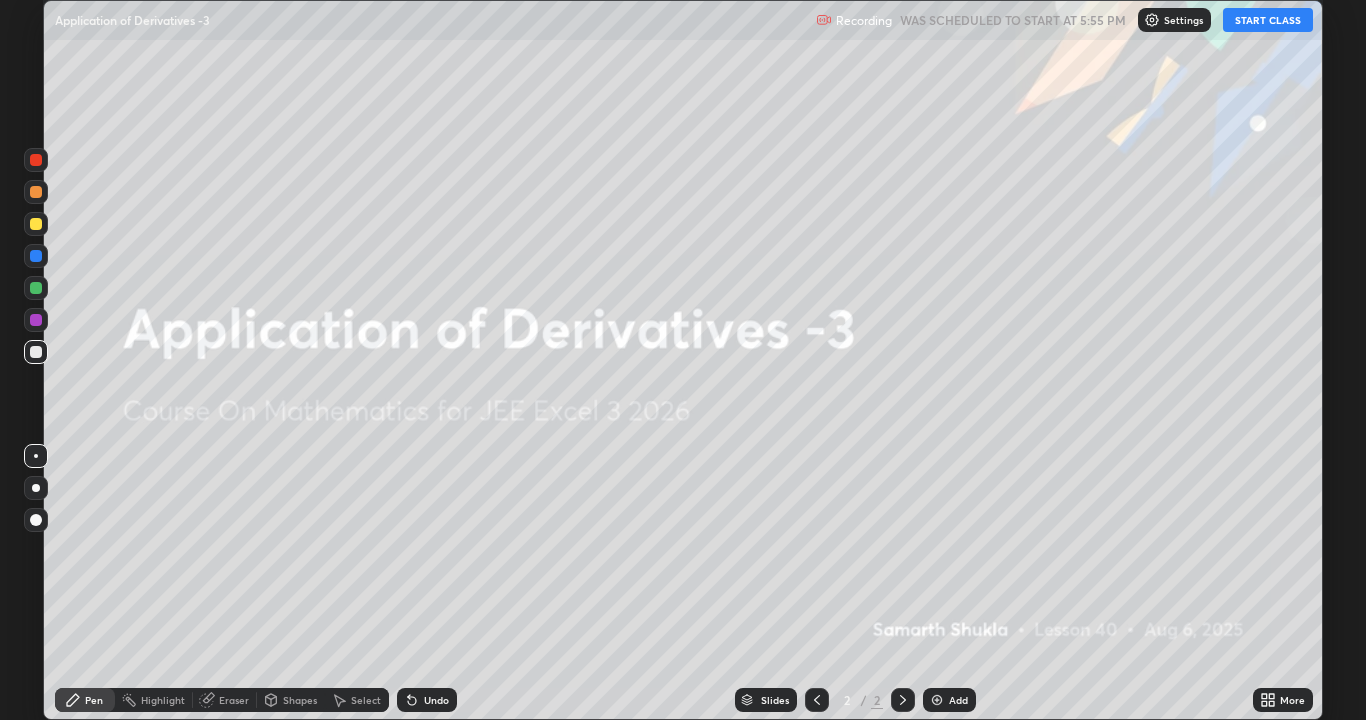 click on "START CLASS" at bounding box center [1268, 20] 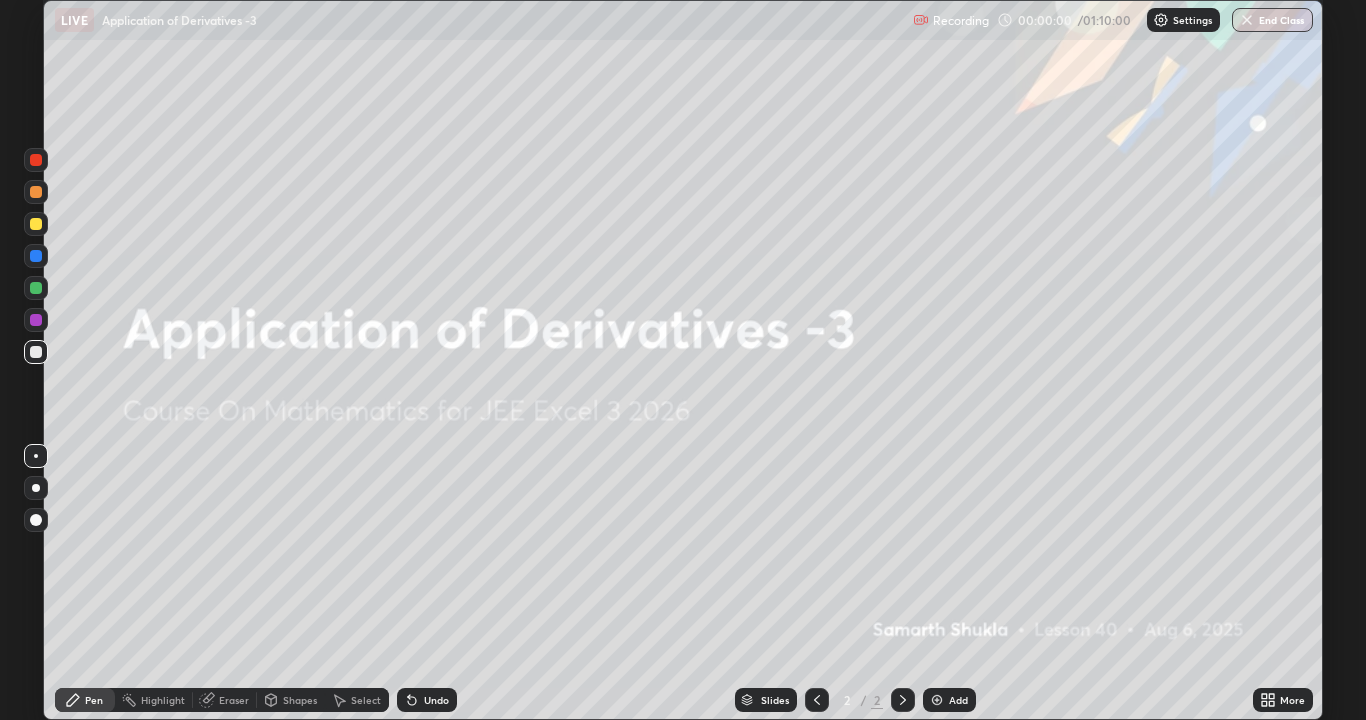 click on "Add" at bounding box center [949, 700] 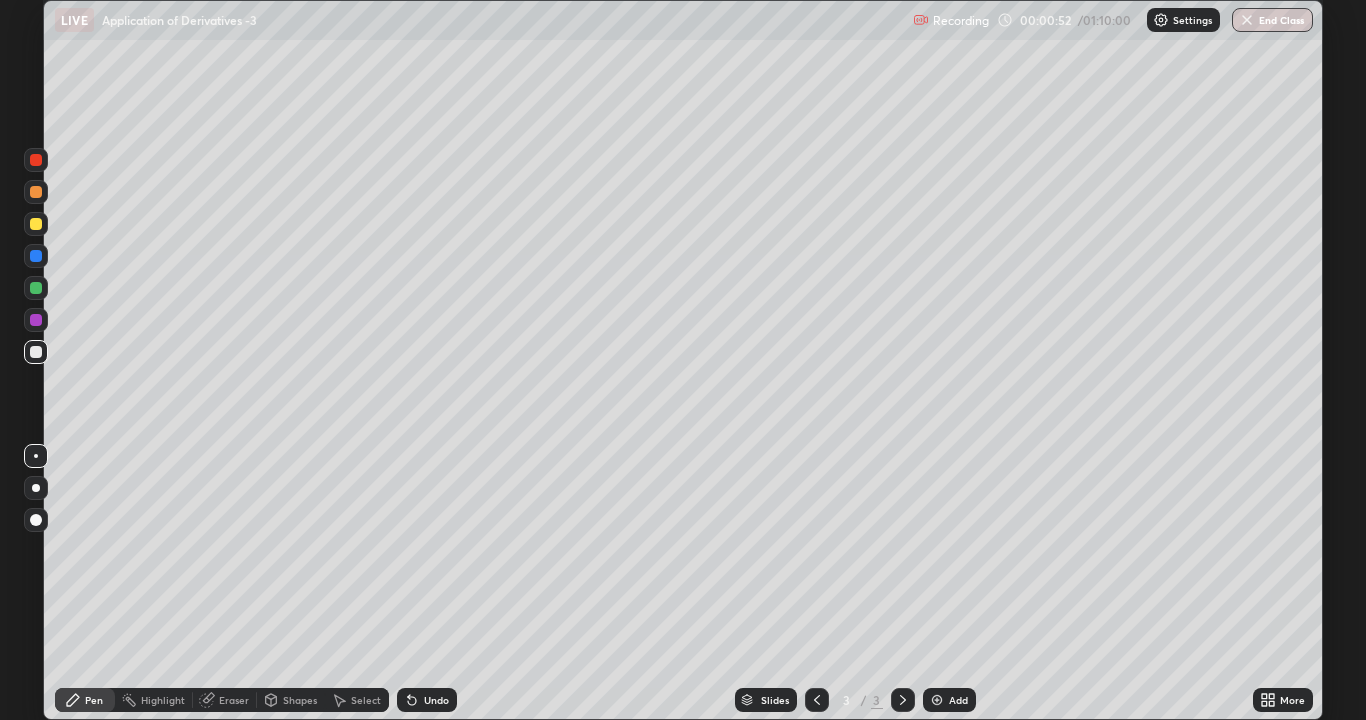 click on "Undo" at bounding box center [436, 700] 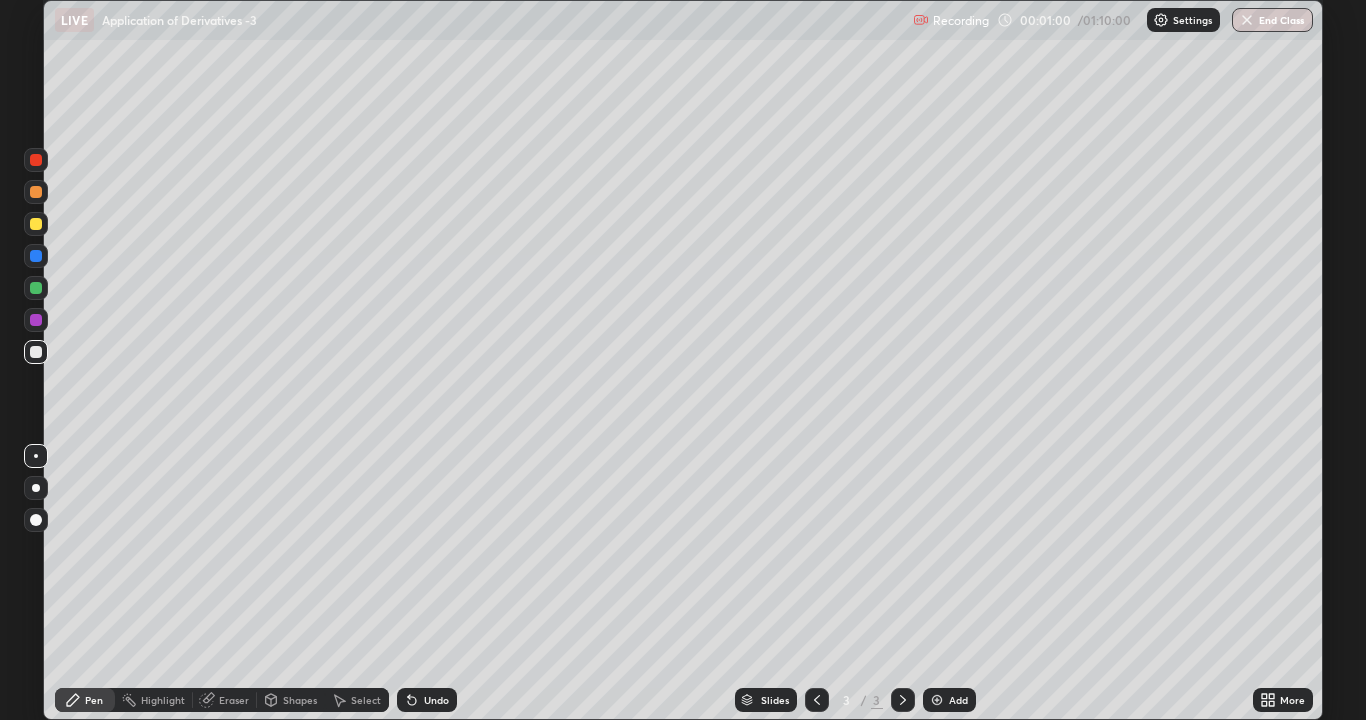click on "Eraser" at bounding box center (234, 700) 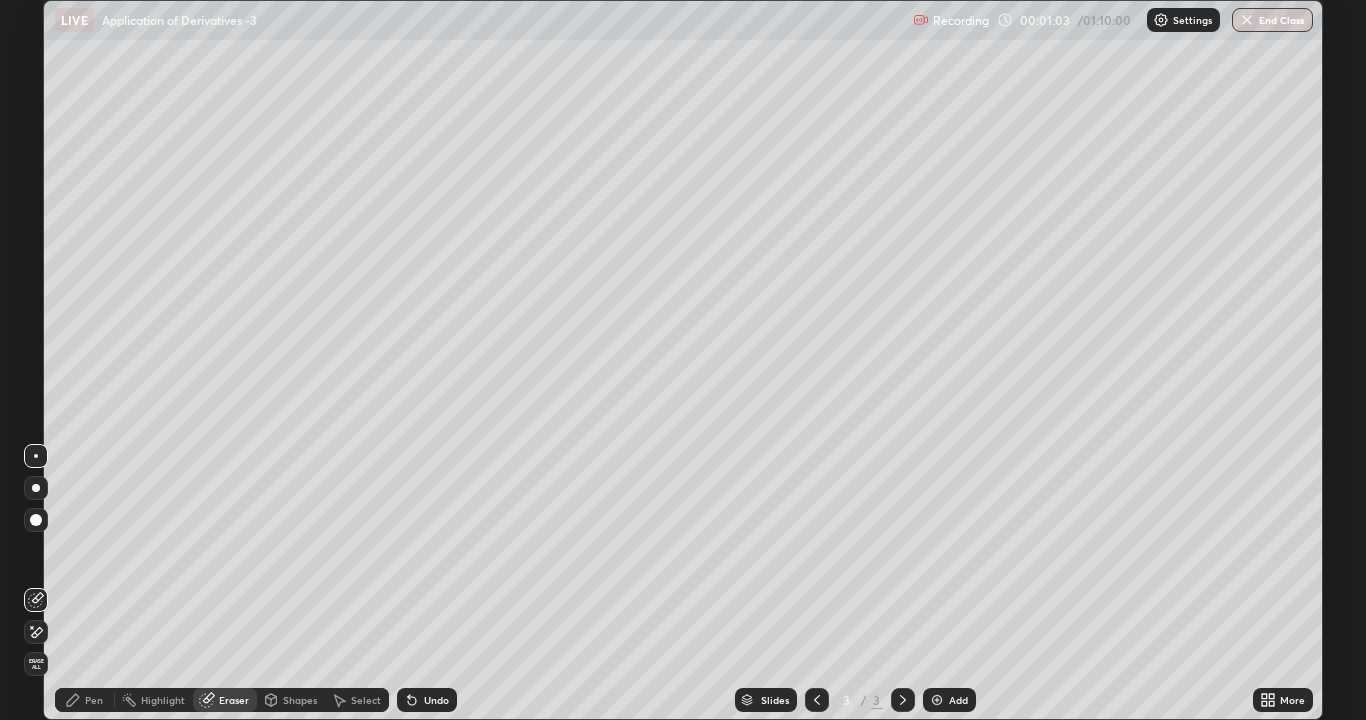 click on "Pen" at bounding box center [94, 700] 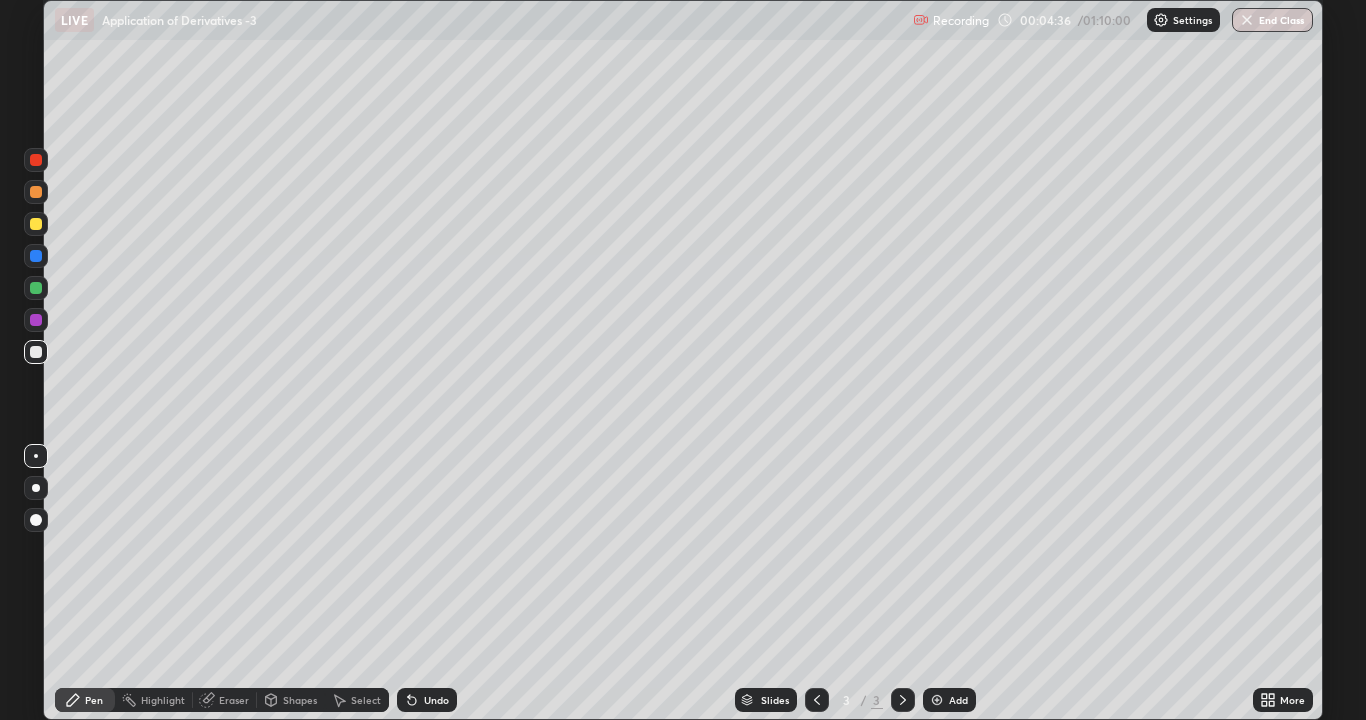 click at bounding box center (937, 700) 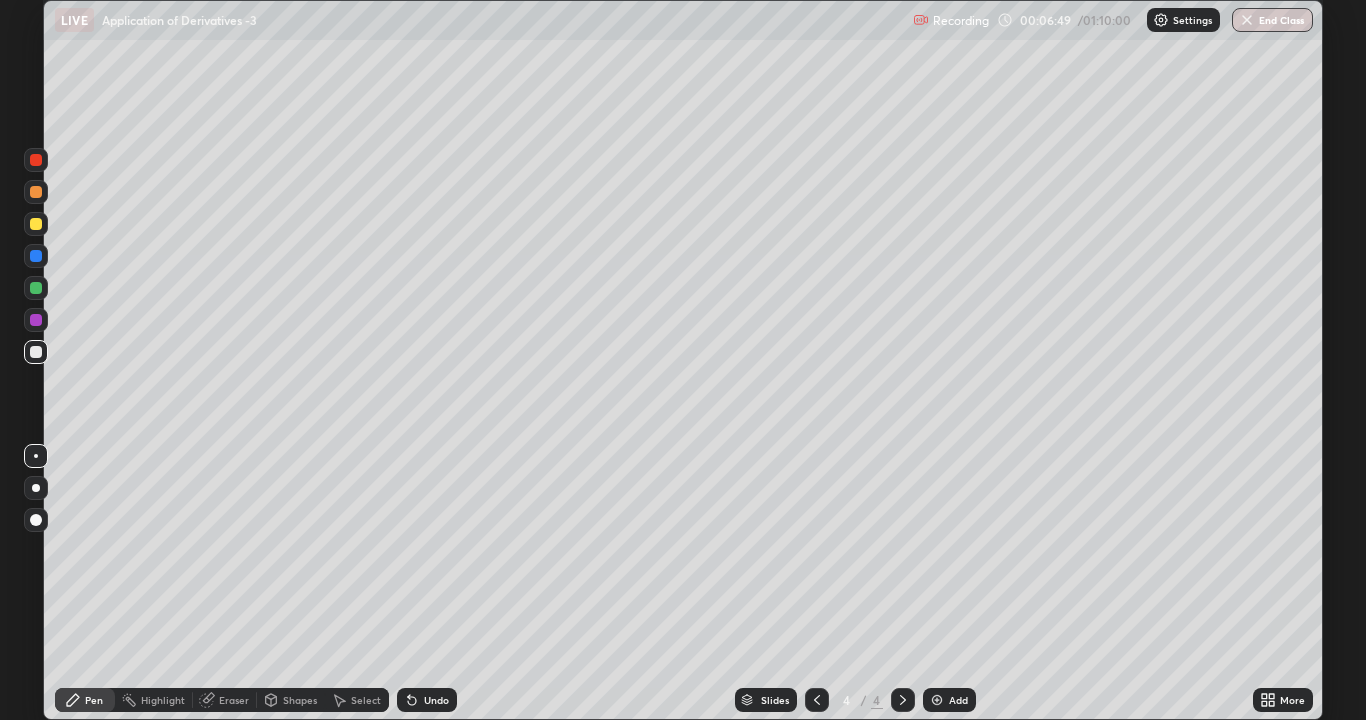 click on "Eraser" at bounding box center [234, 700] 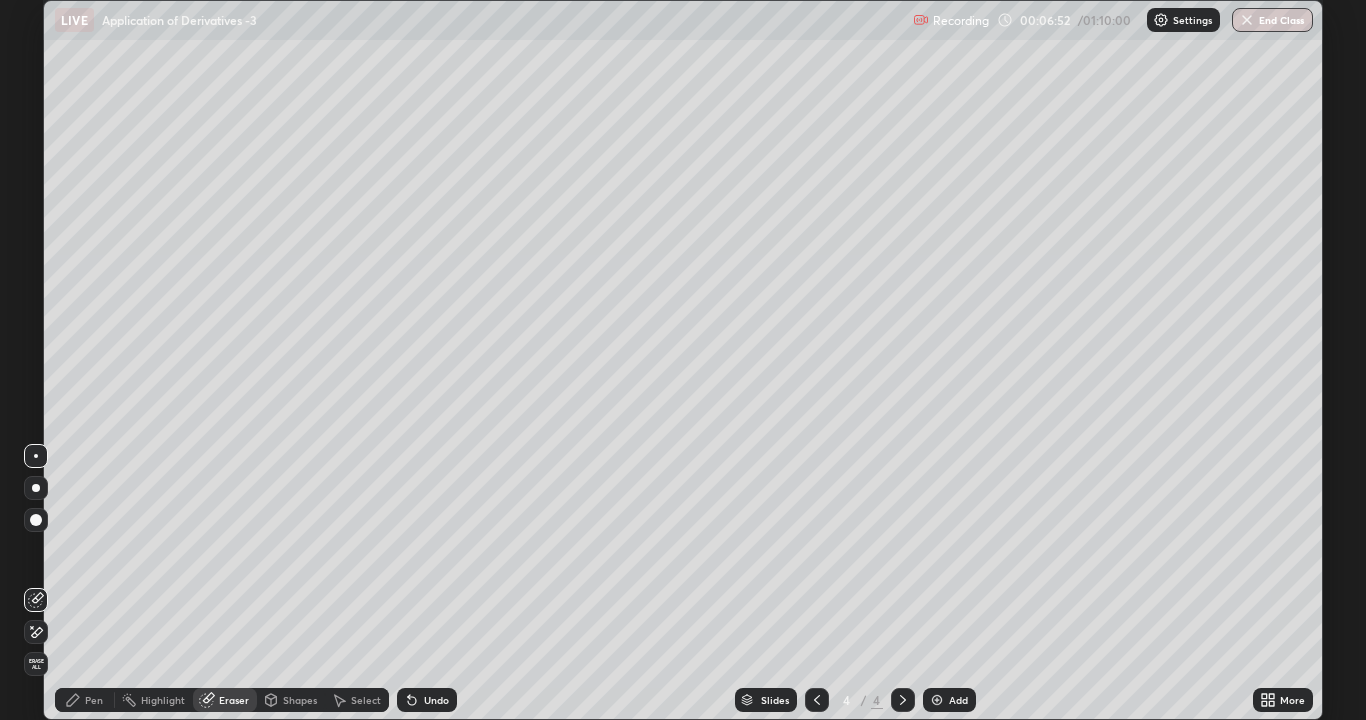 click 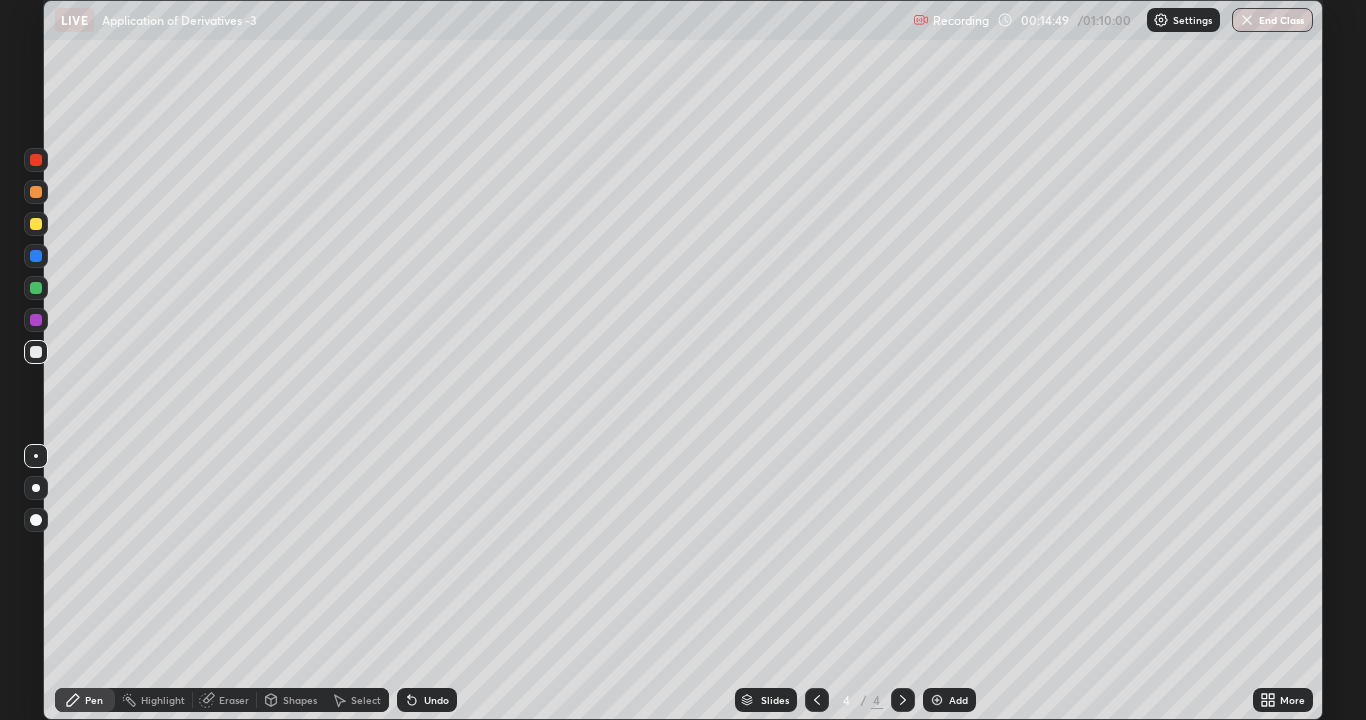 click at bounding box center [937, 700] 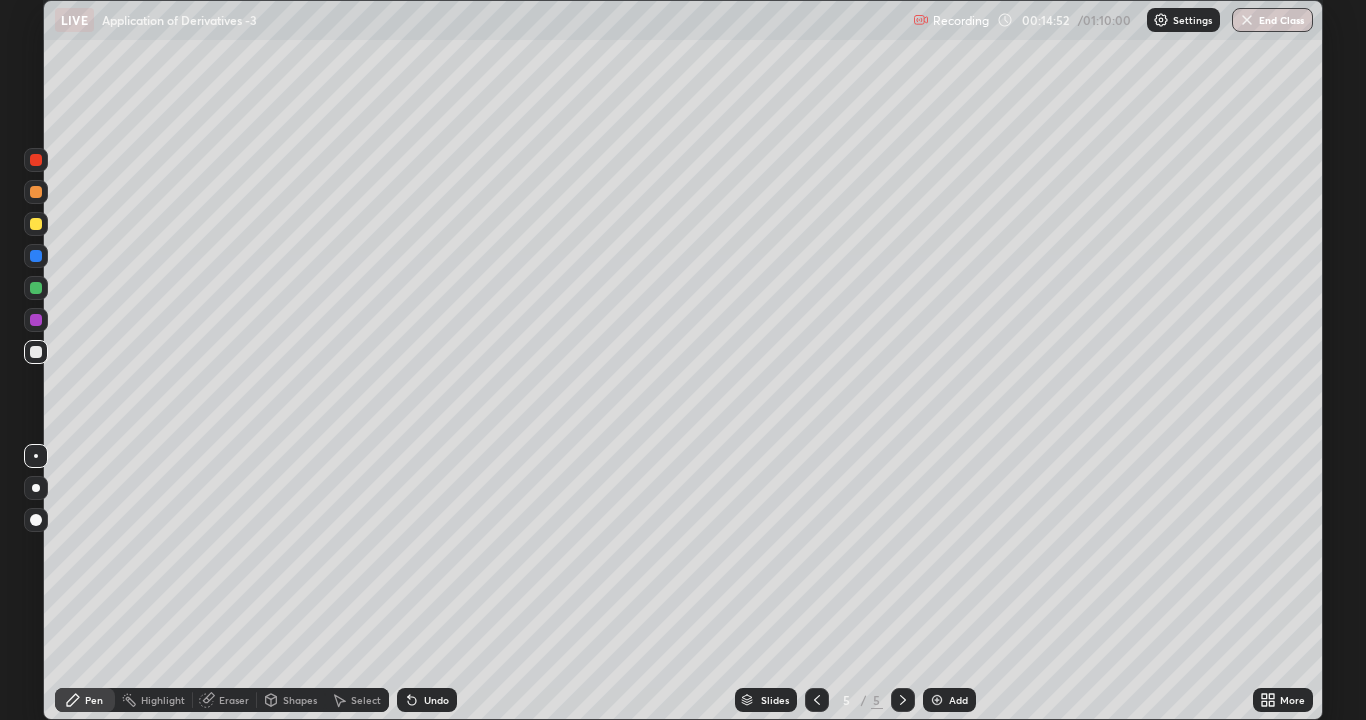 click 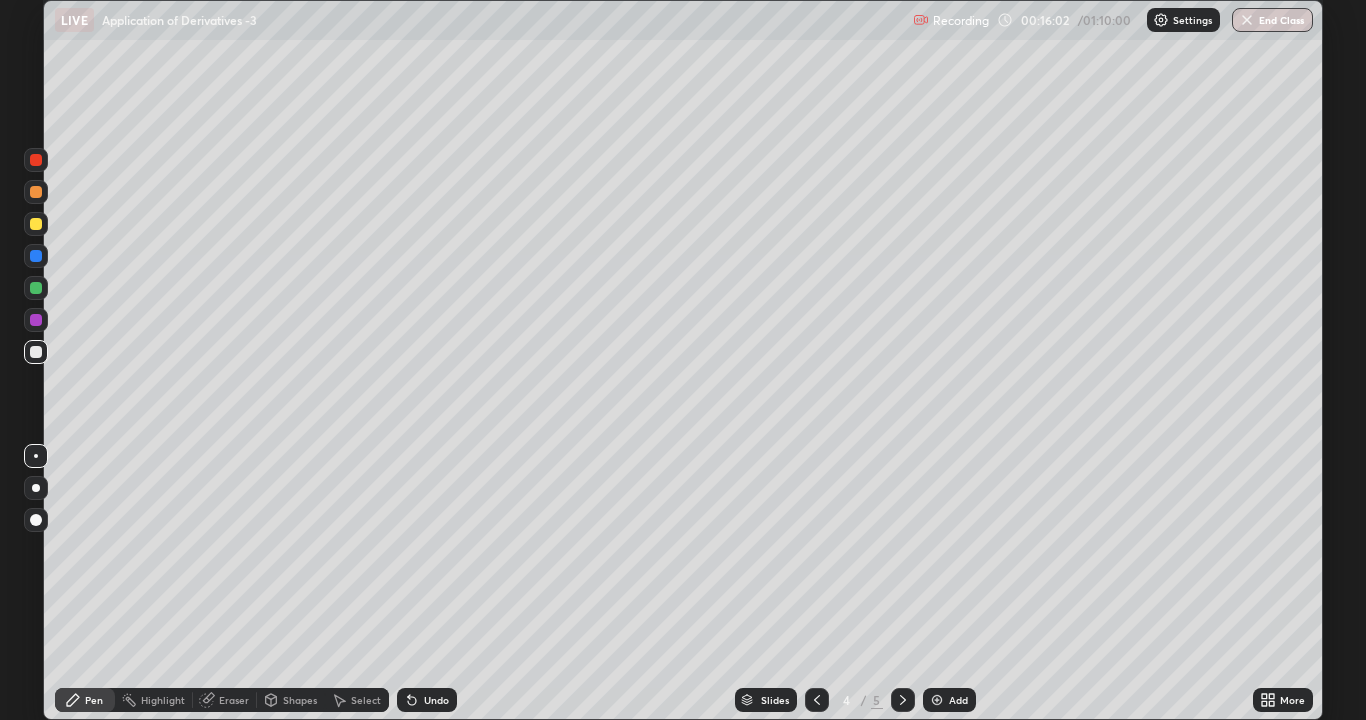 click on "Add" at bounding box center [949, 700] 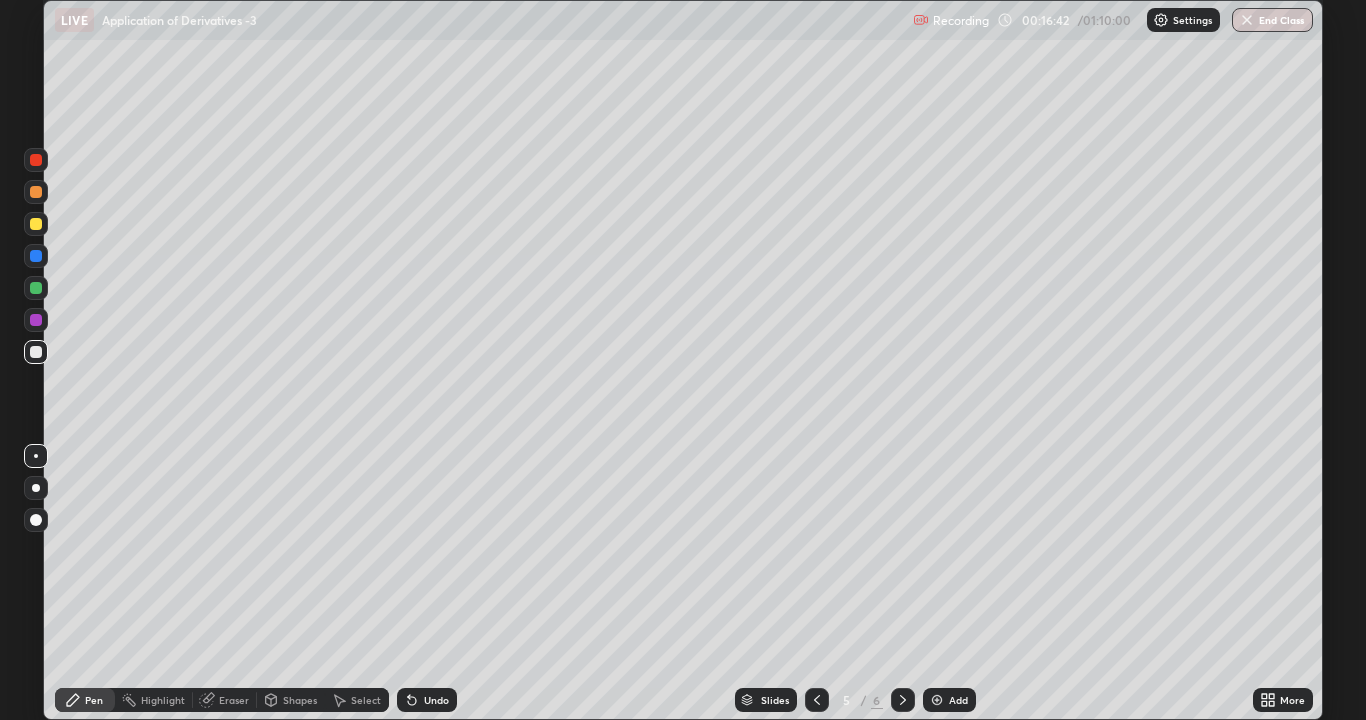 click at bounding box center (36, 224) 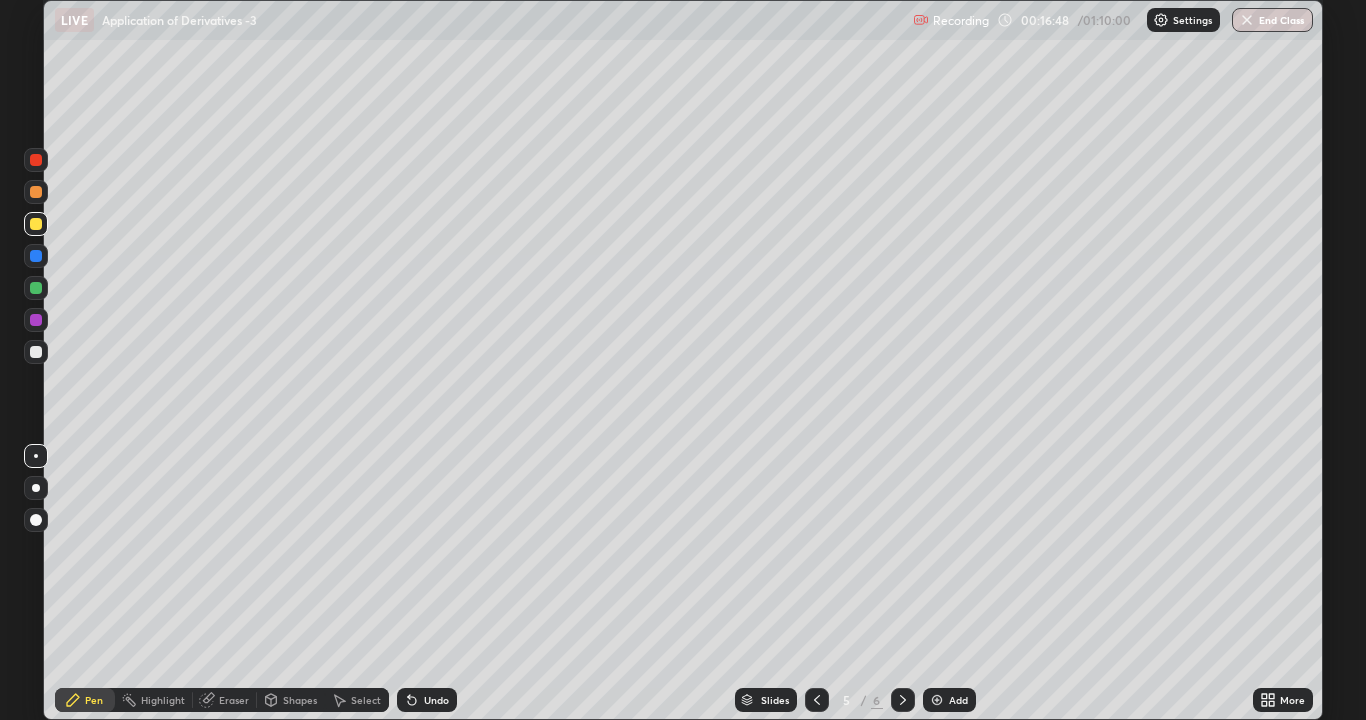 click at bounding box center [36, 192] 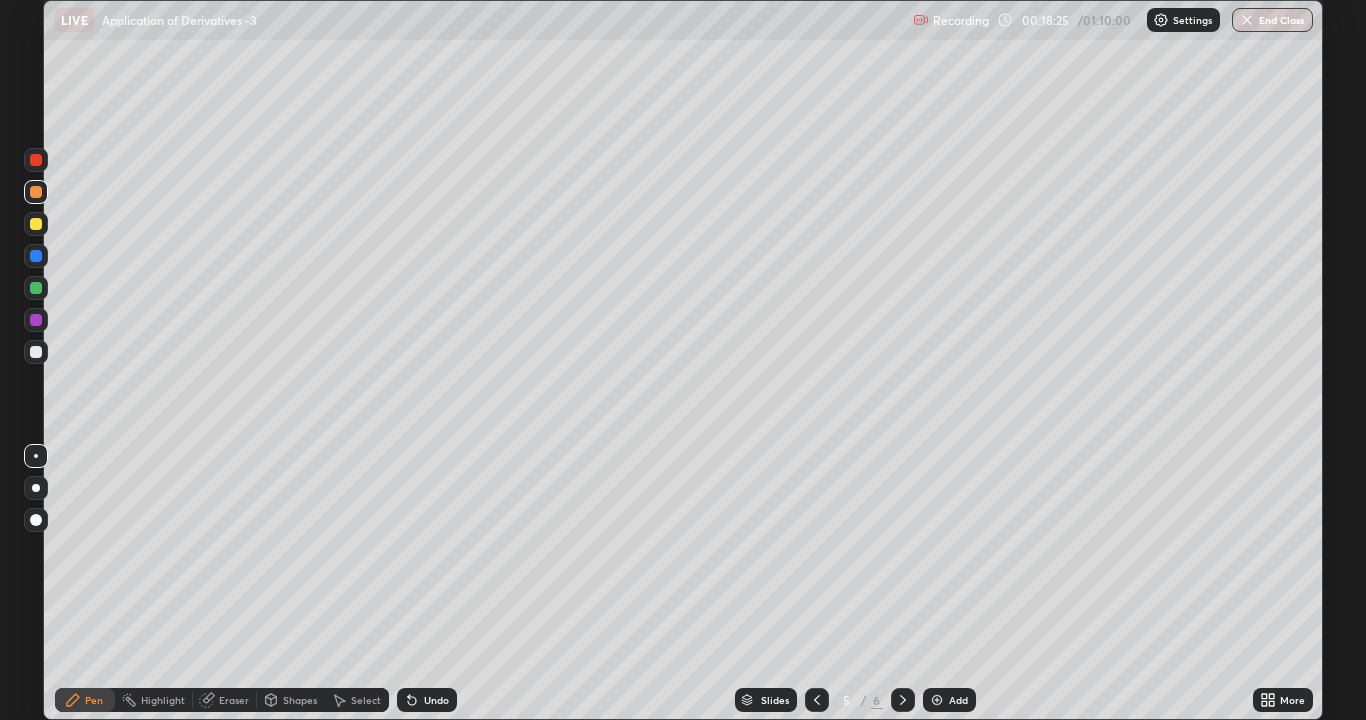 click at bounding box center [36, 224] 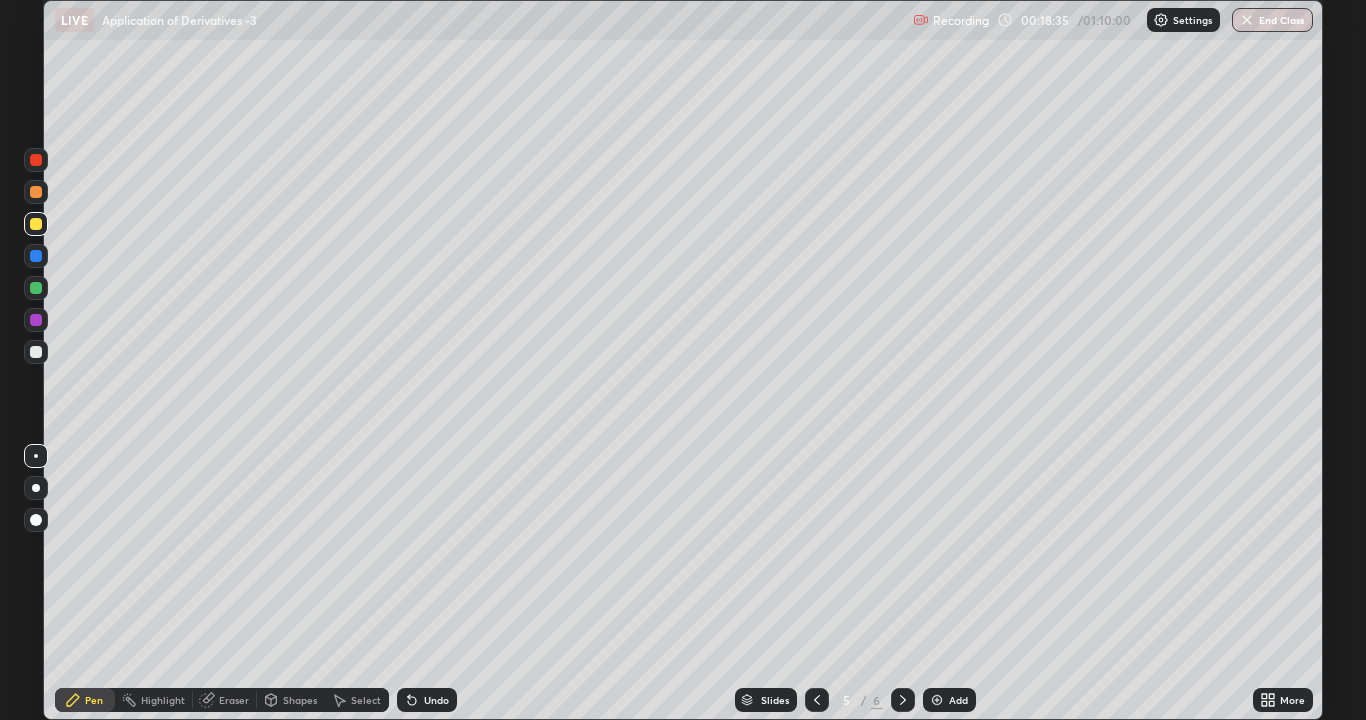 click at bounding box center (36, 256) 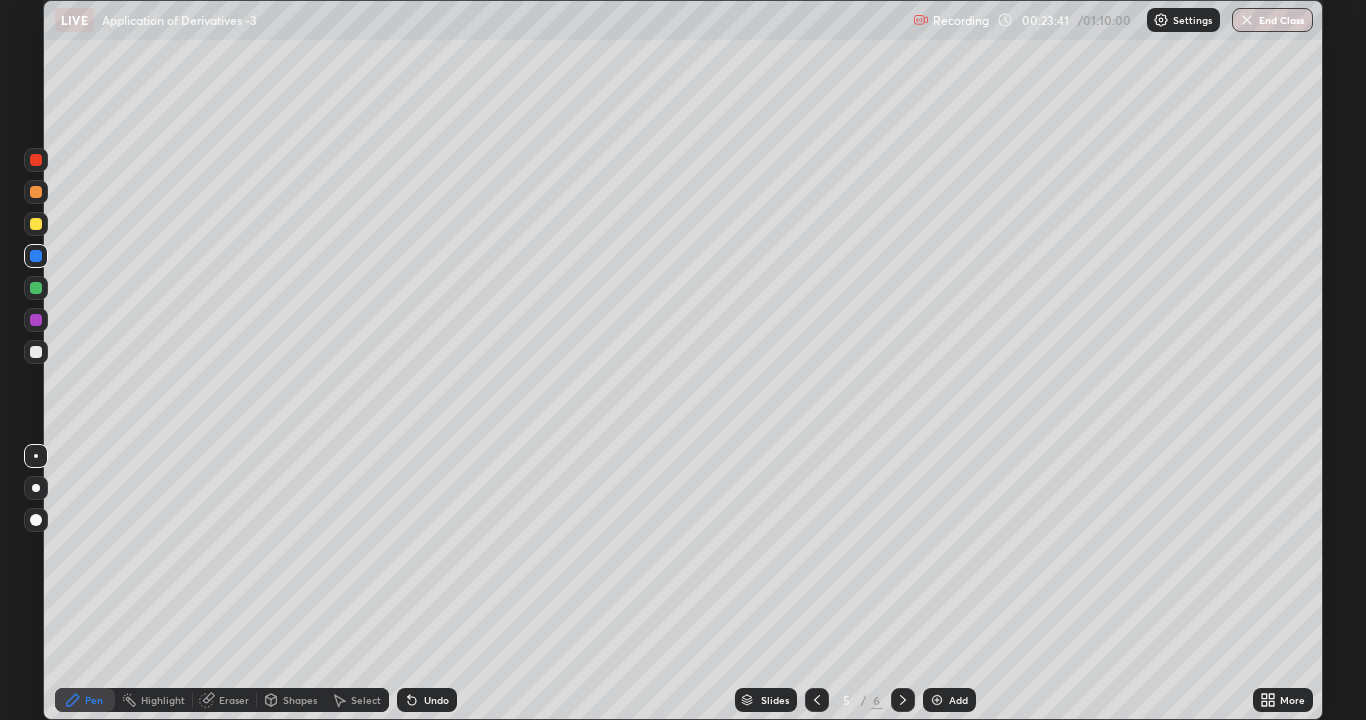 click at bounding box center [36, 288] 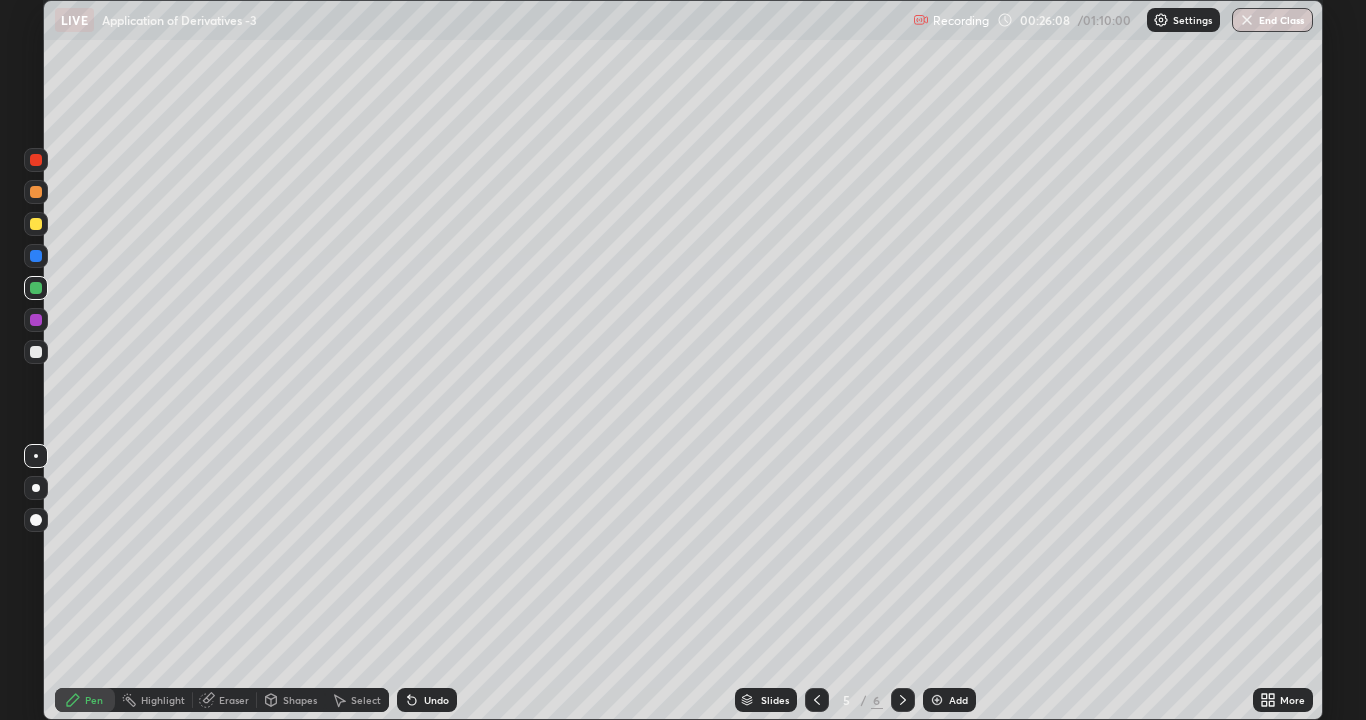 click on "Eraser" at bounding box center (234, 700) 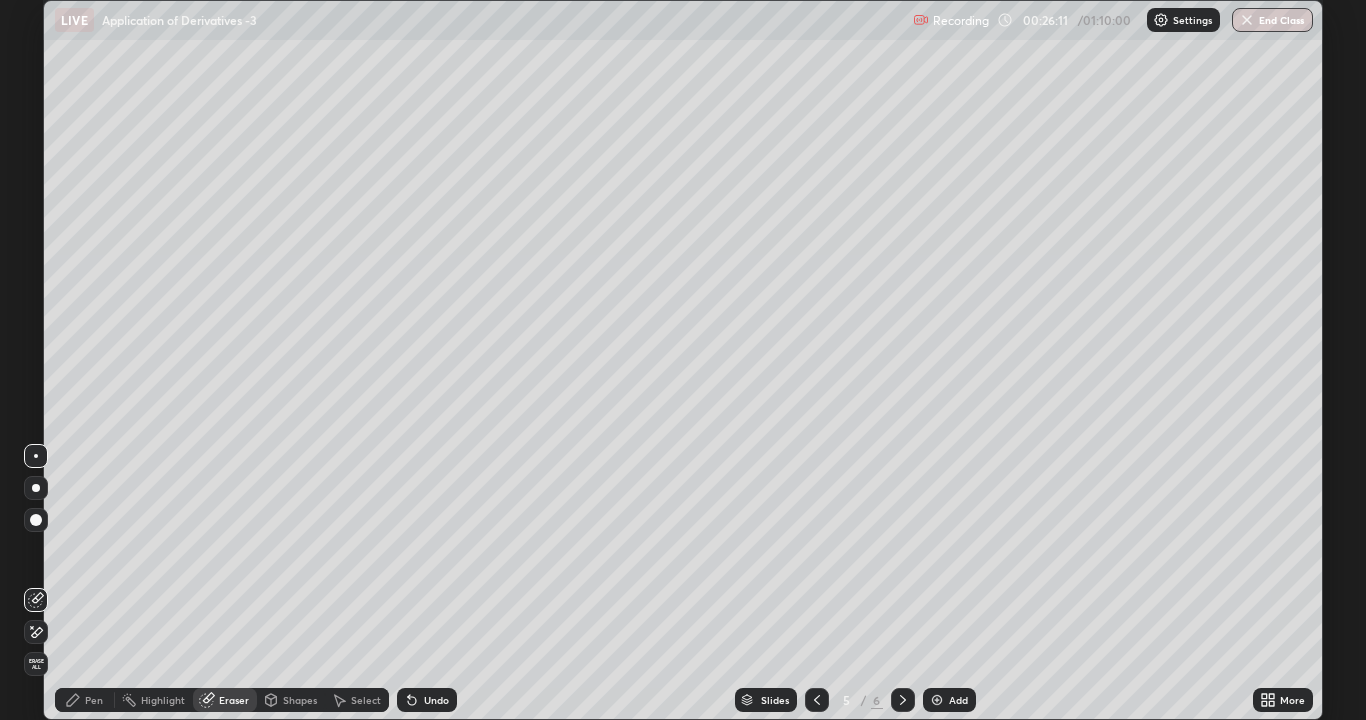 click 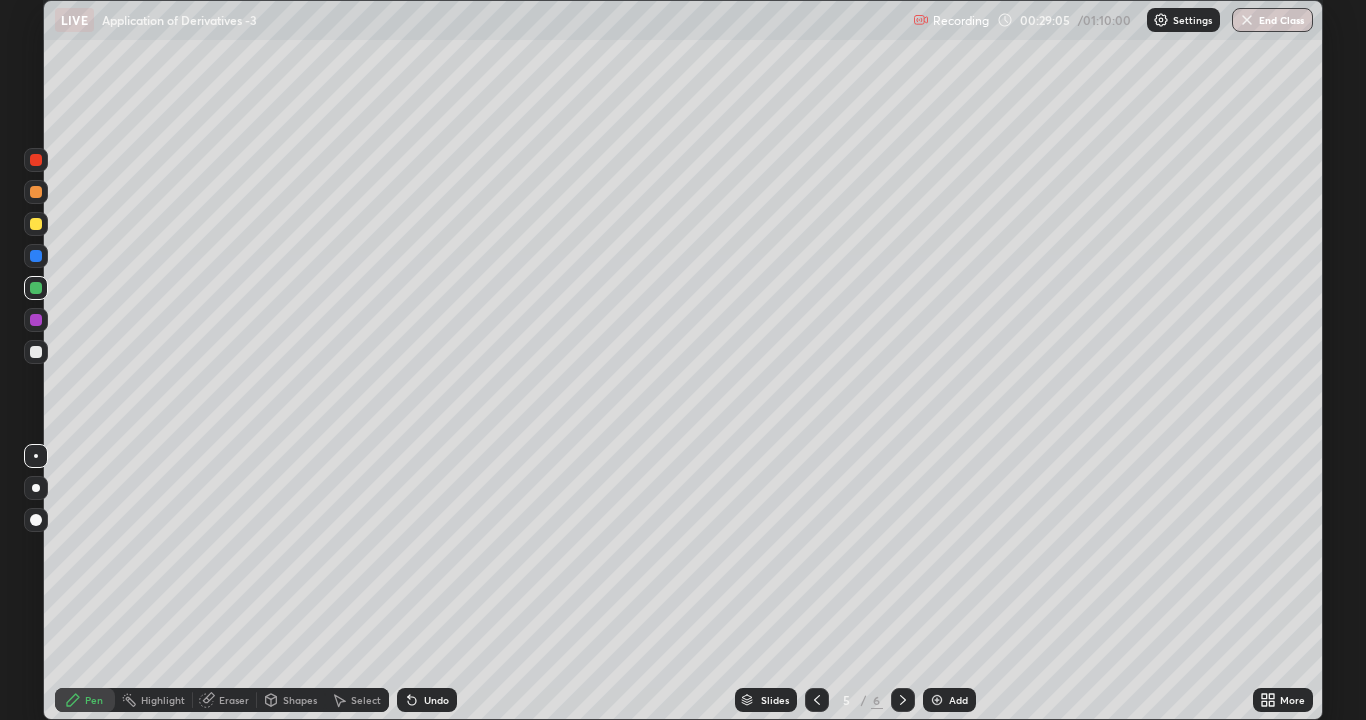 click on "Eraser" at bounding box center (225, 700) 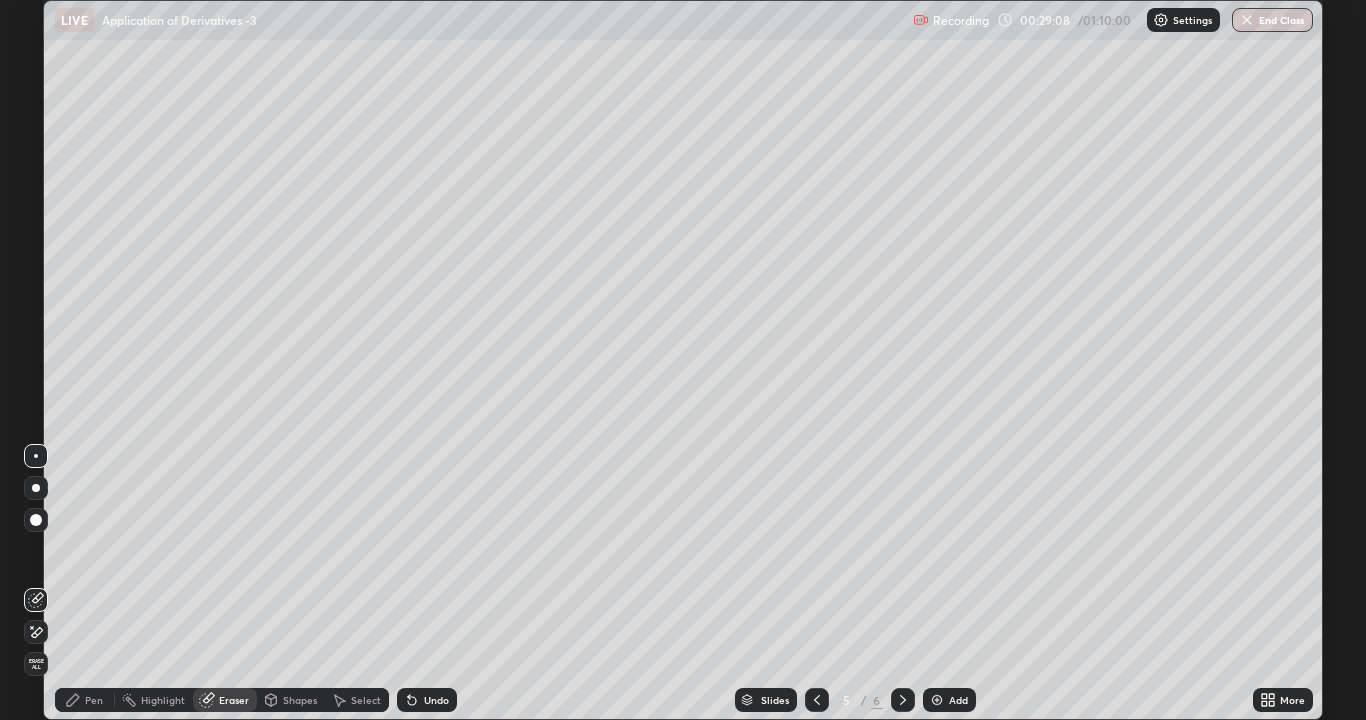 click 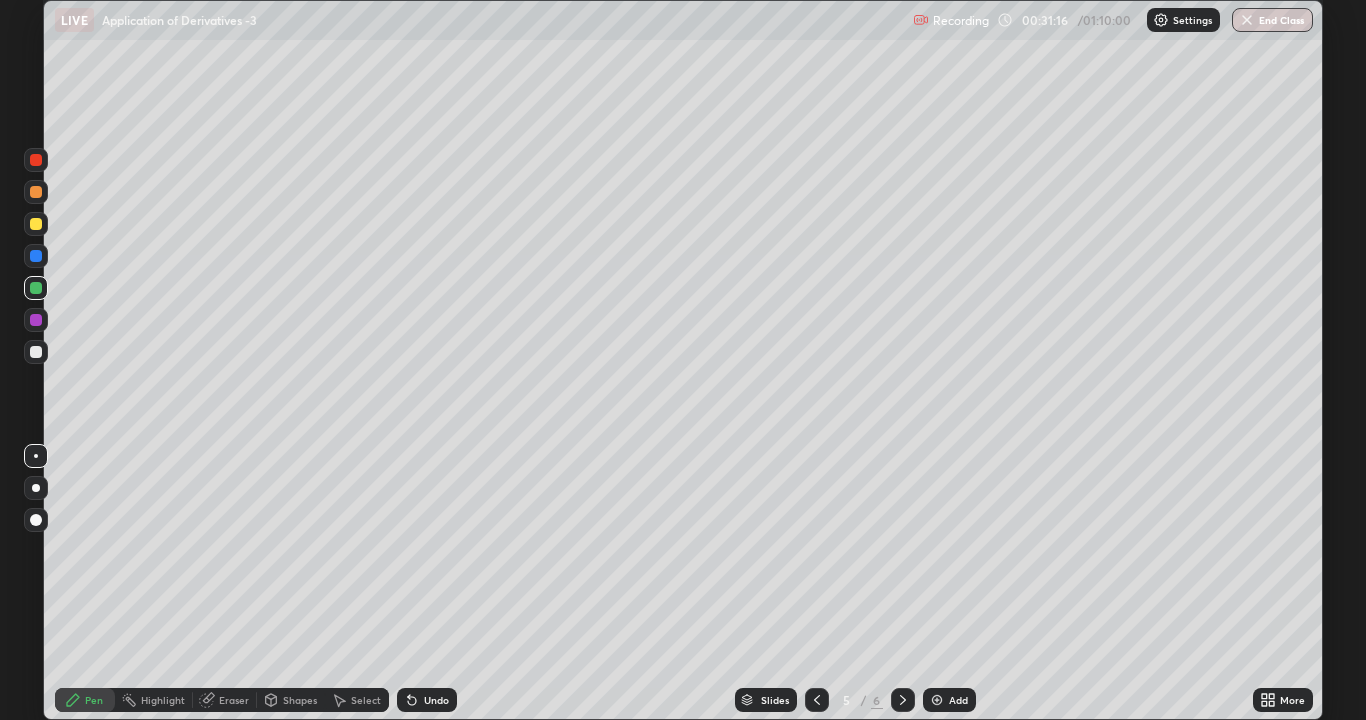 click on "Add" at bounding box center [949, 700] 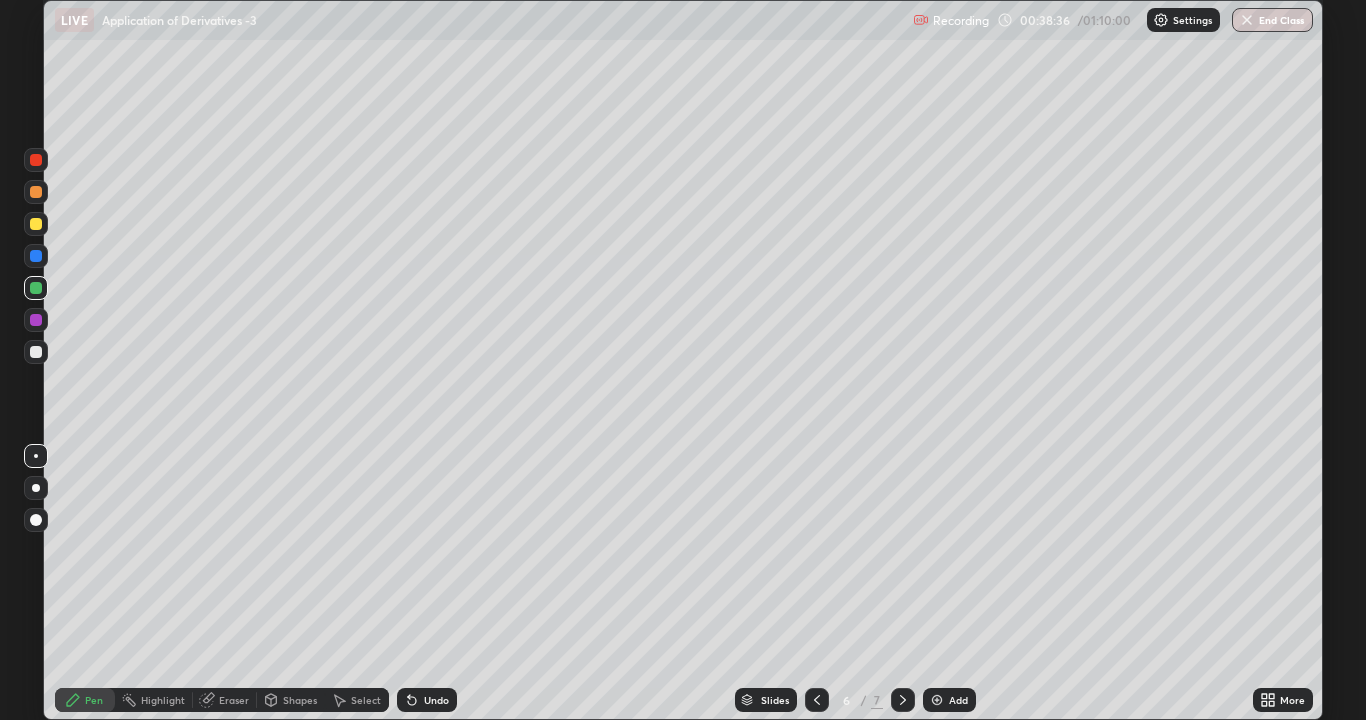 click at bounding box center [36, 352] 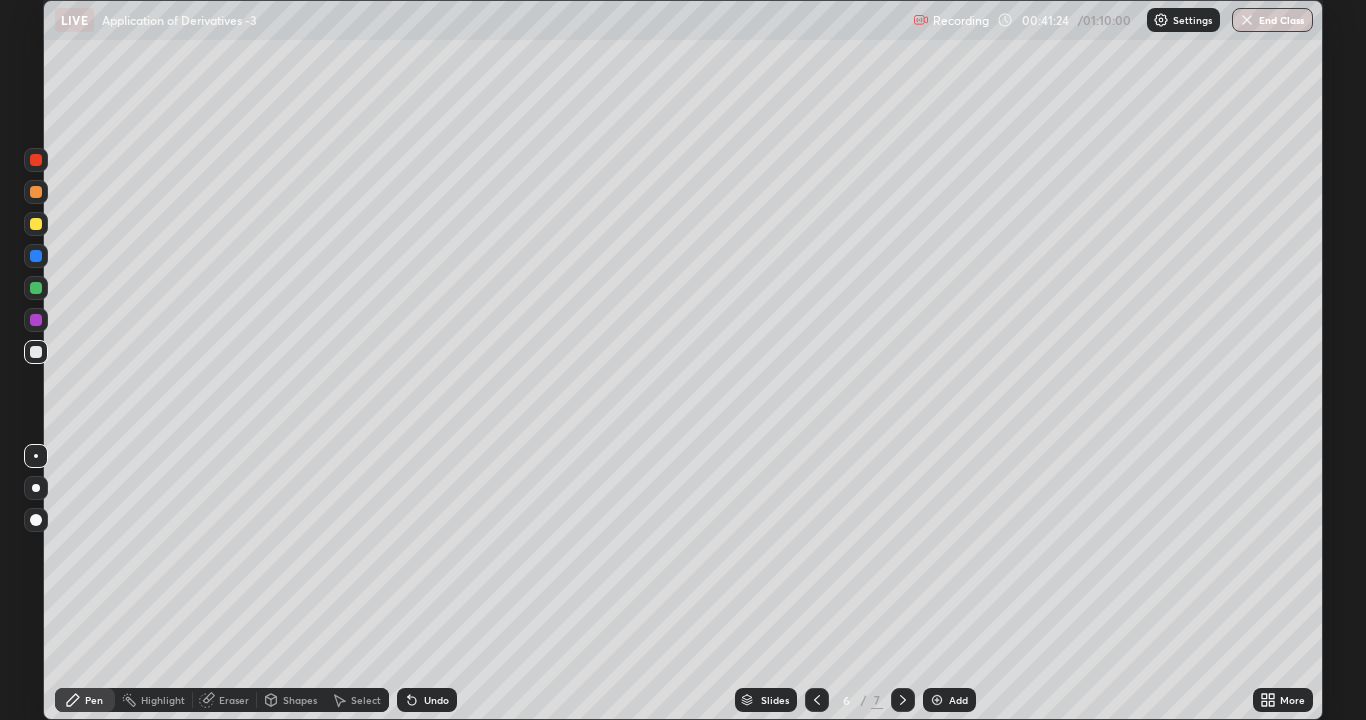 click at bounding box center (937, 700) 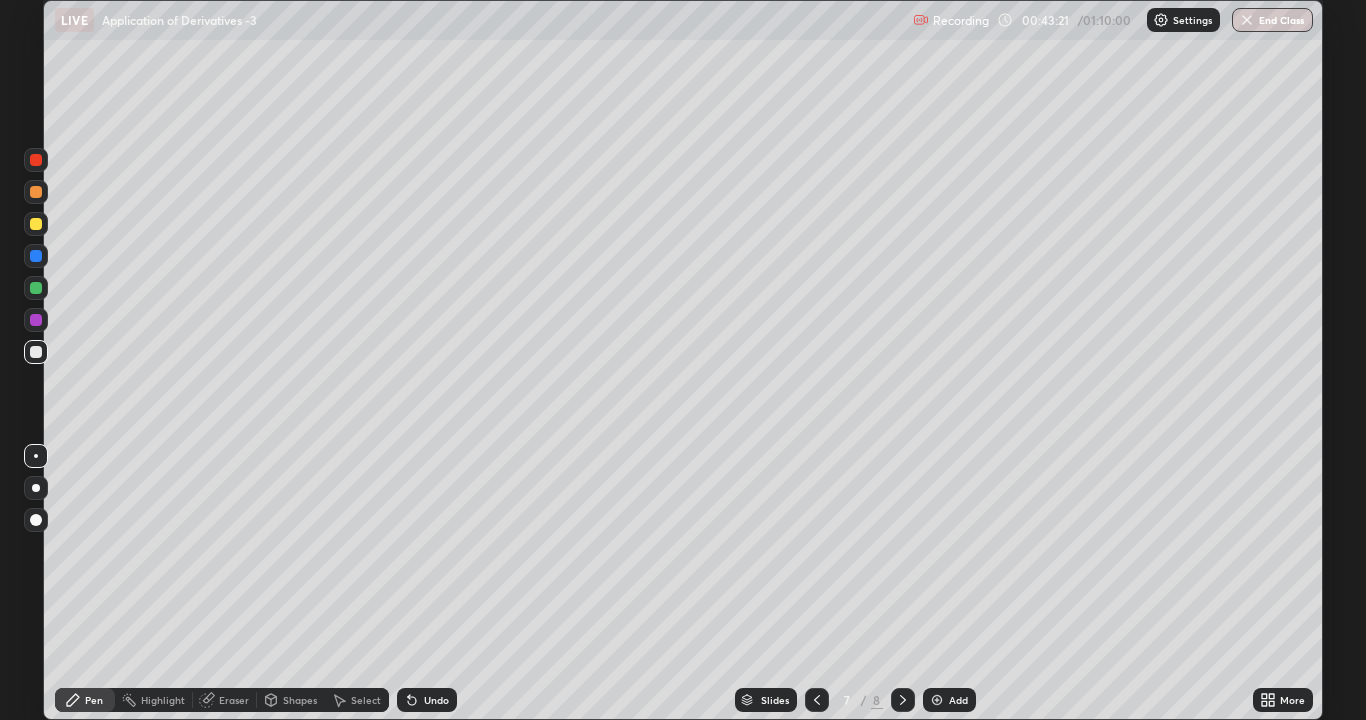 click at bounding box center [36, 224] 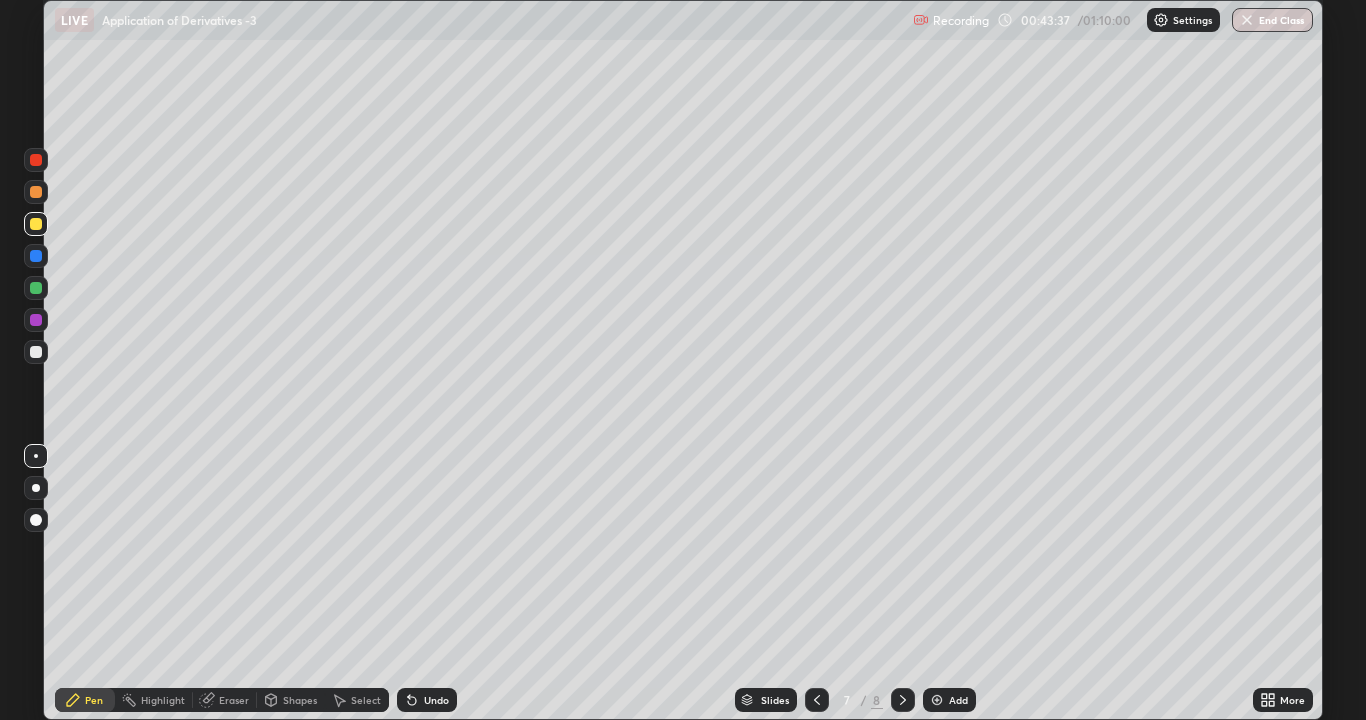 click on "Eraser" at bounding box center (234, 700) 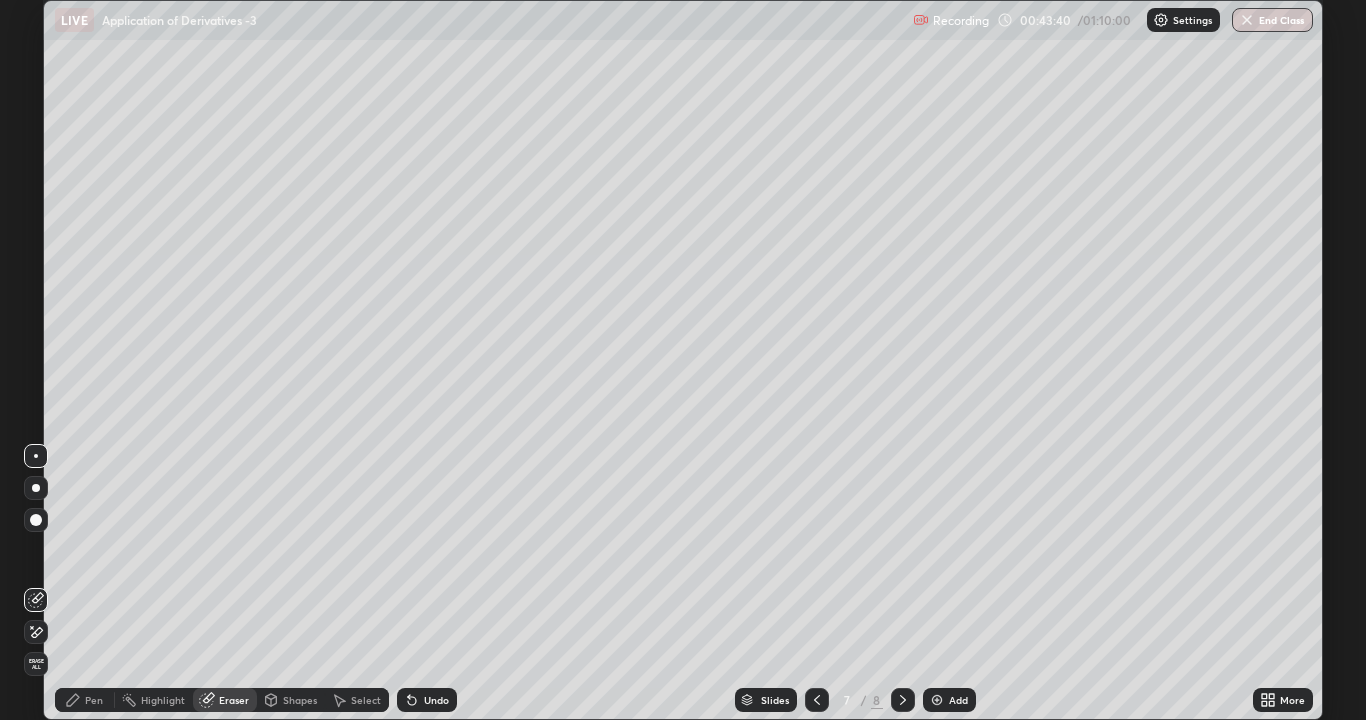 click on "Pen" at bounding box center (94, 700) 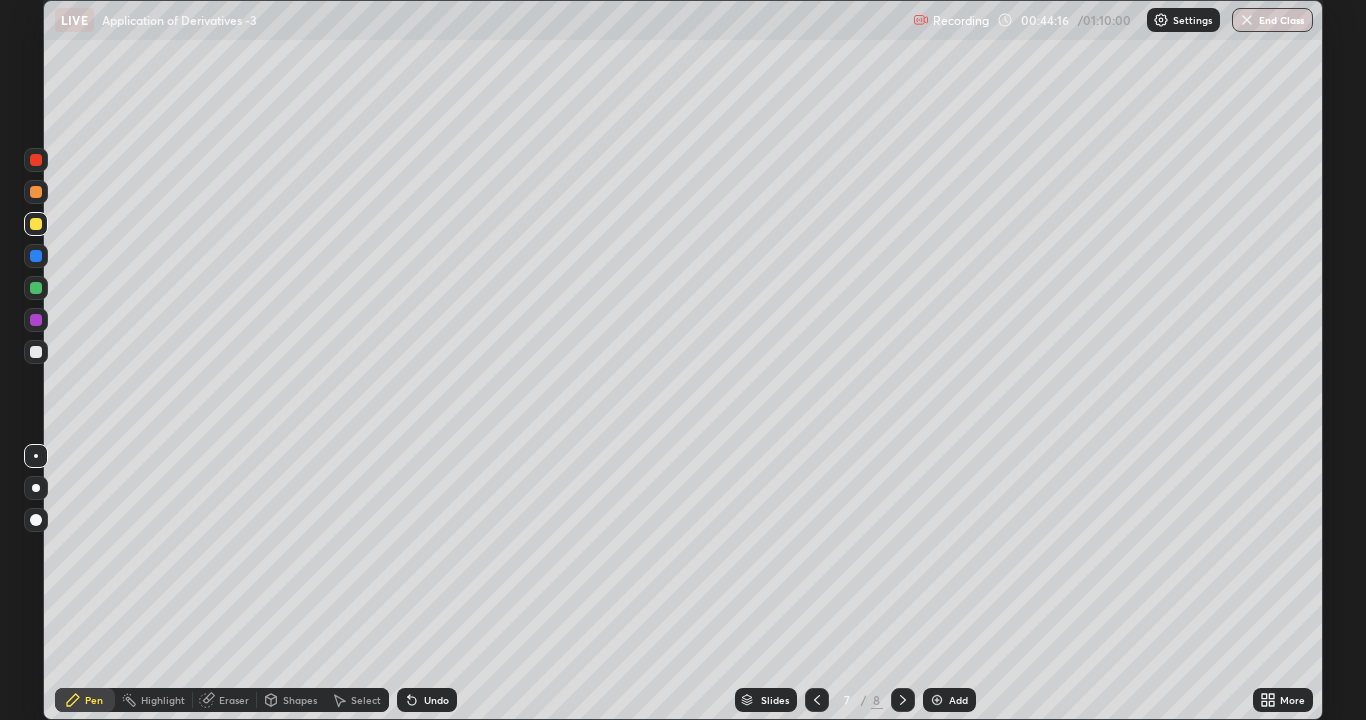 click at bounding box center (36, 352) 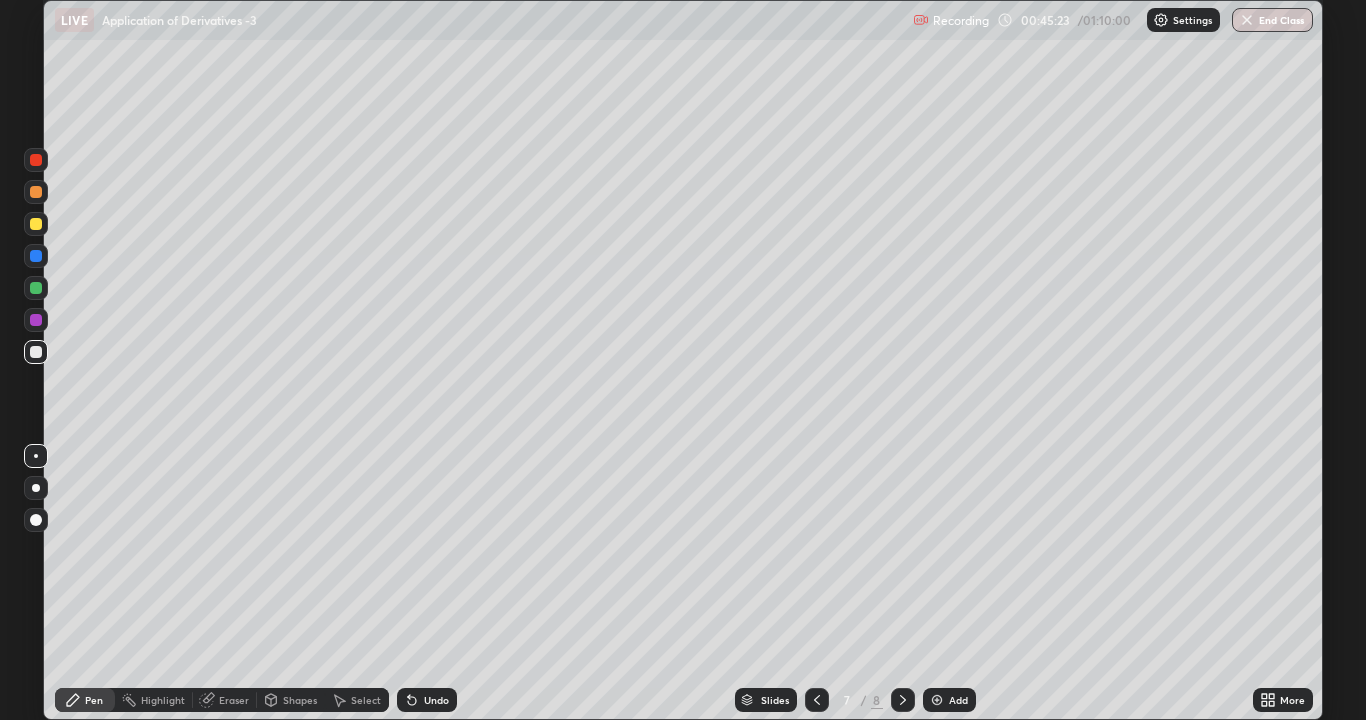 click on "Eraser" at bounding box center [234, 700] 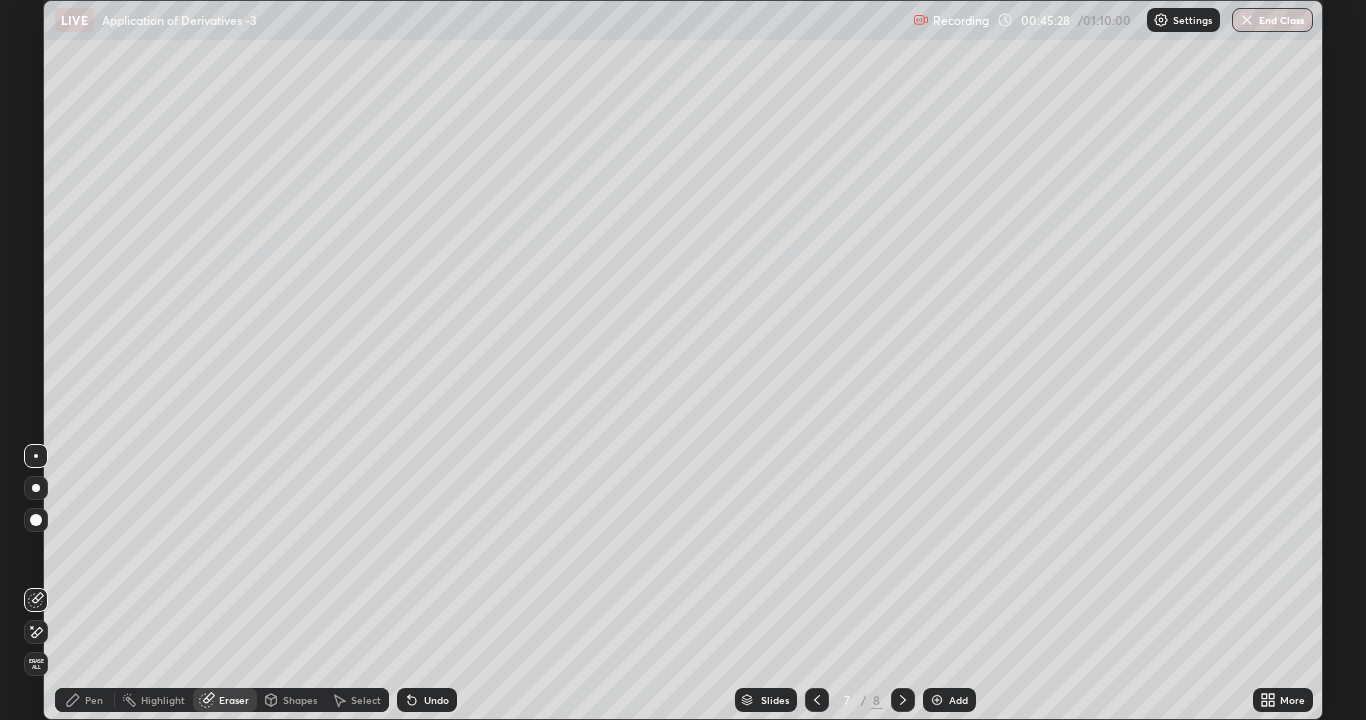 click on "Pen" at bounding box center (85, 700) 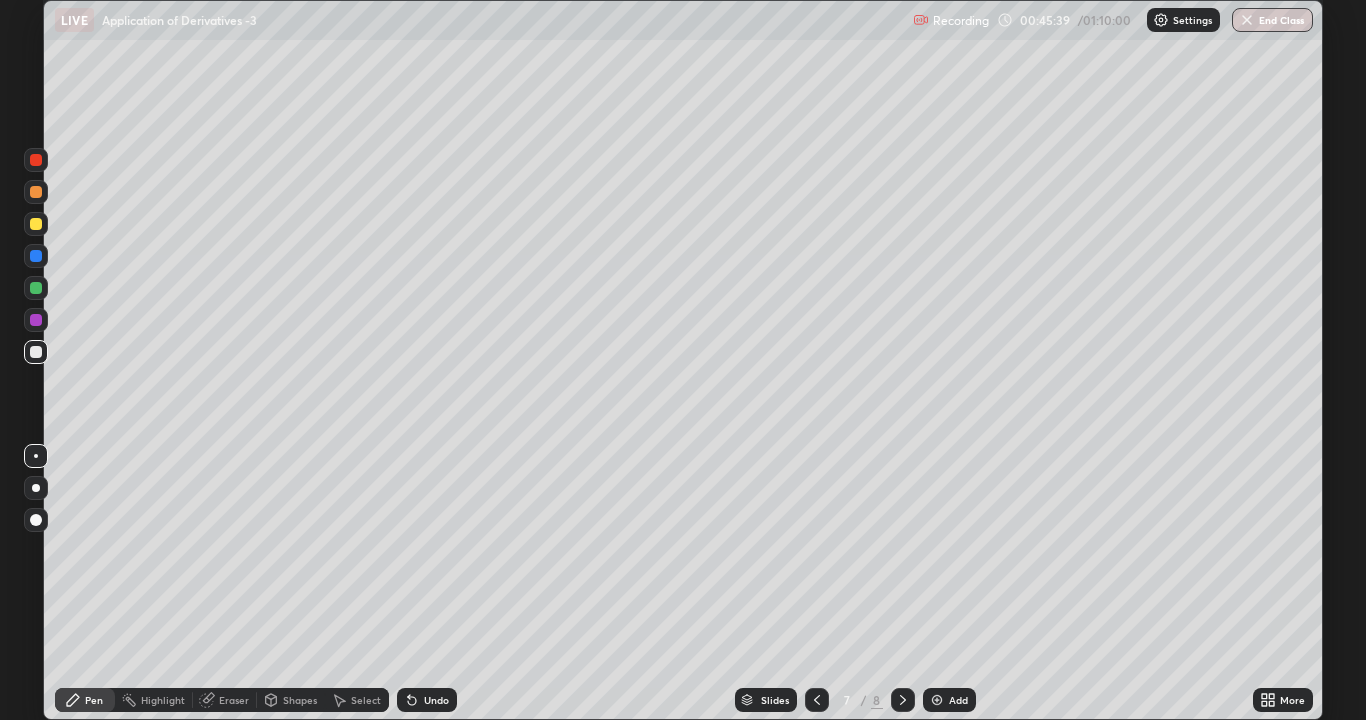 click at bounding box center (36, 224) 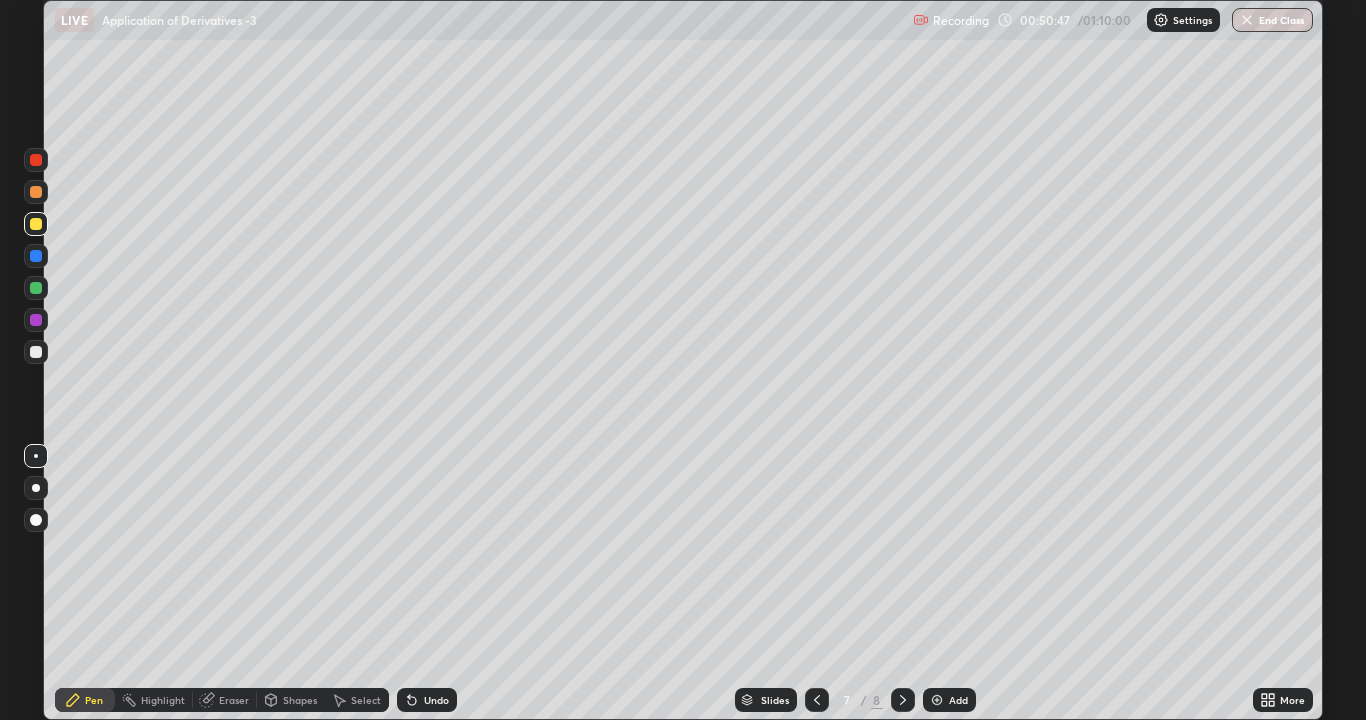 click at bounding box center [937, 700] 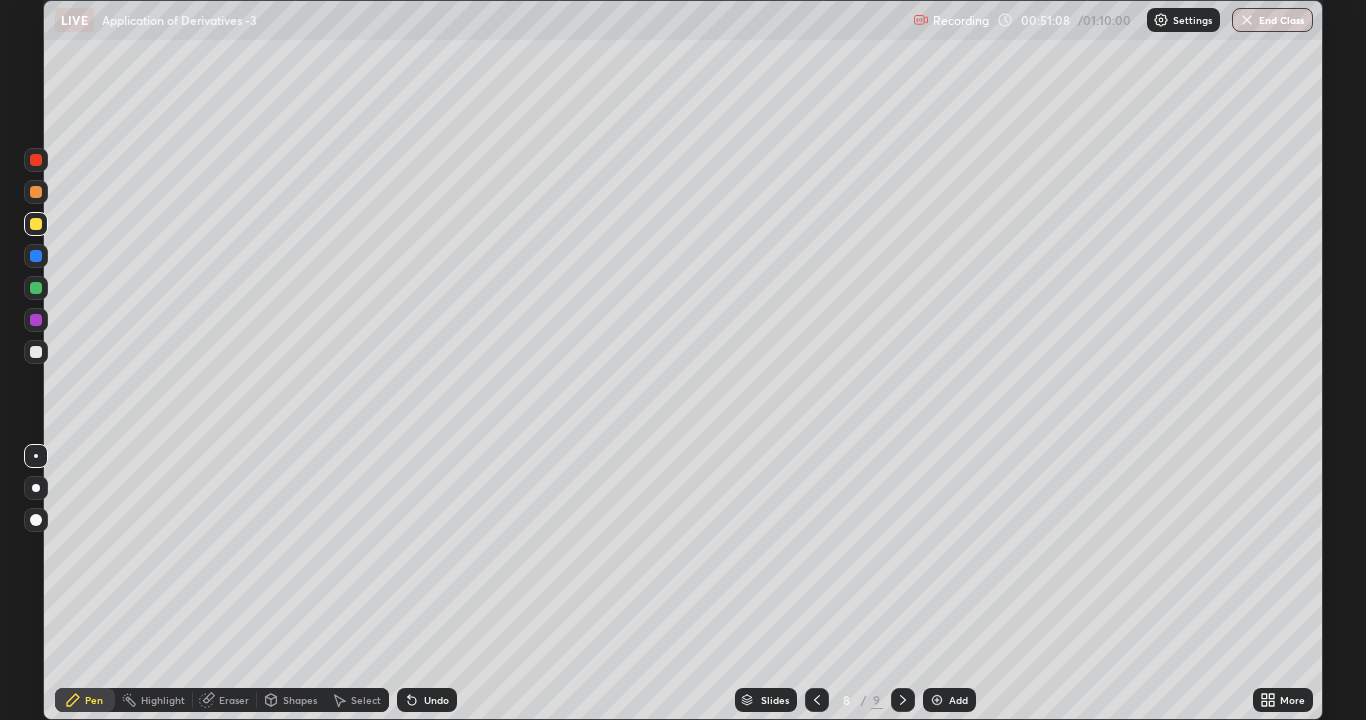 click at bounding box center (36, 288) 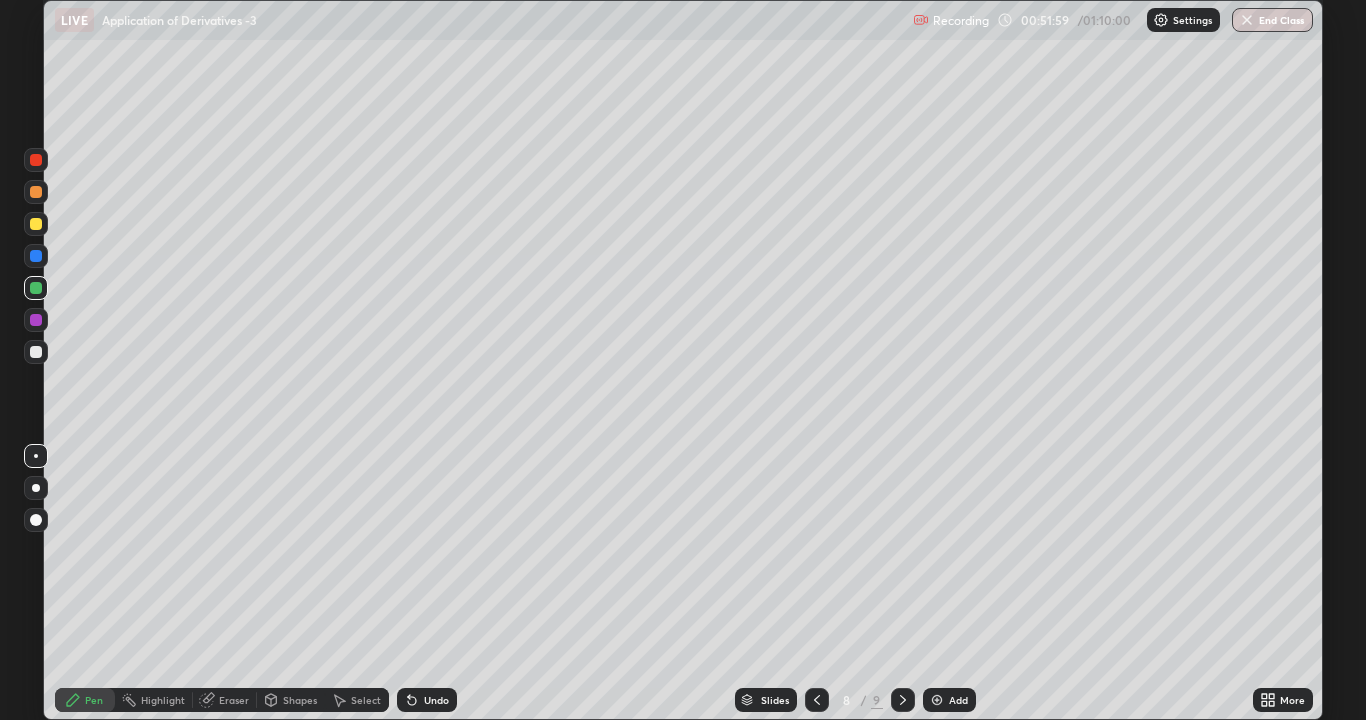 click at bounding box center [36, 256] 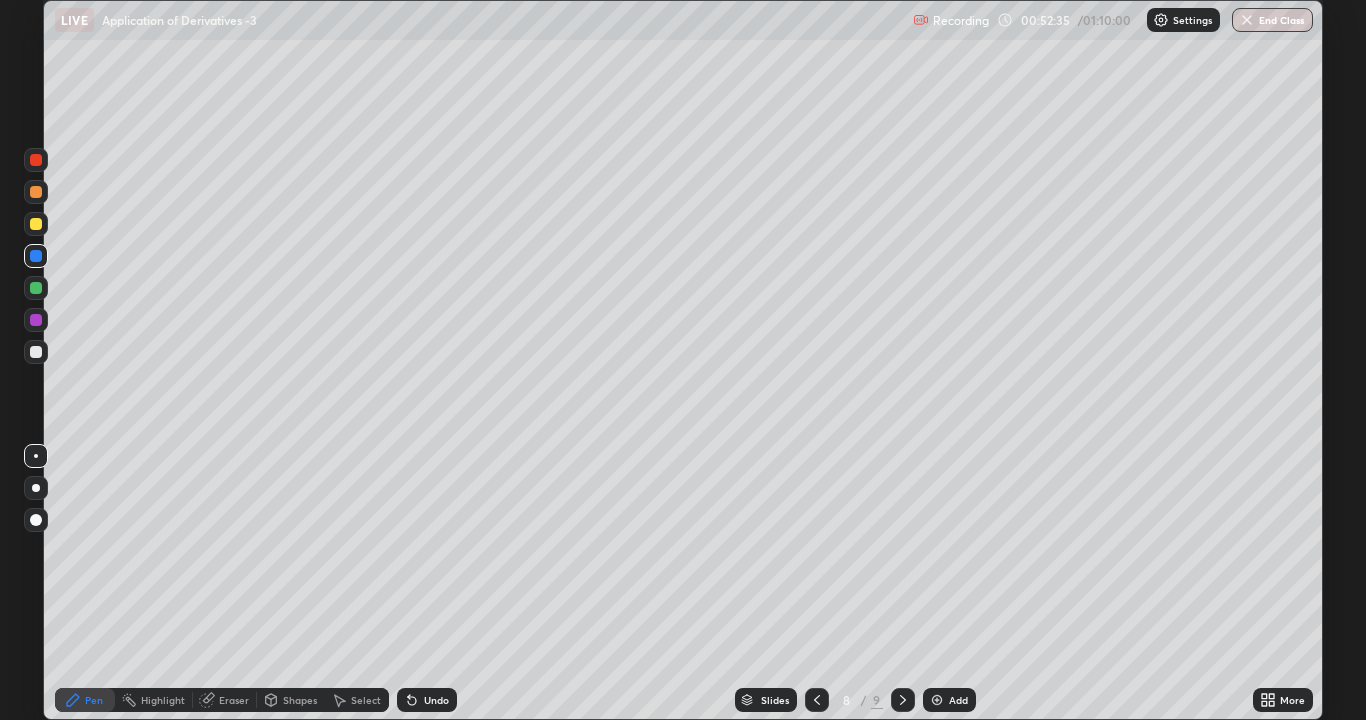 click at bounding box center (36, 160) 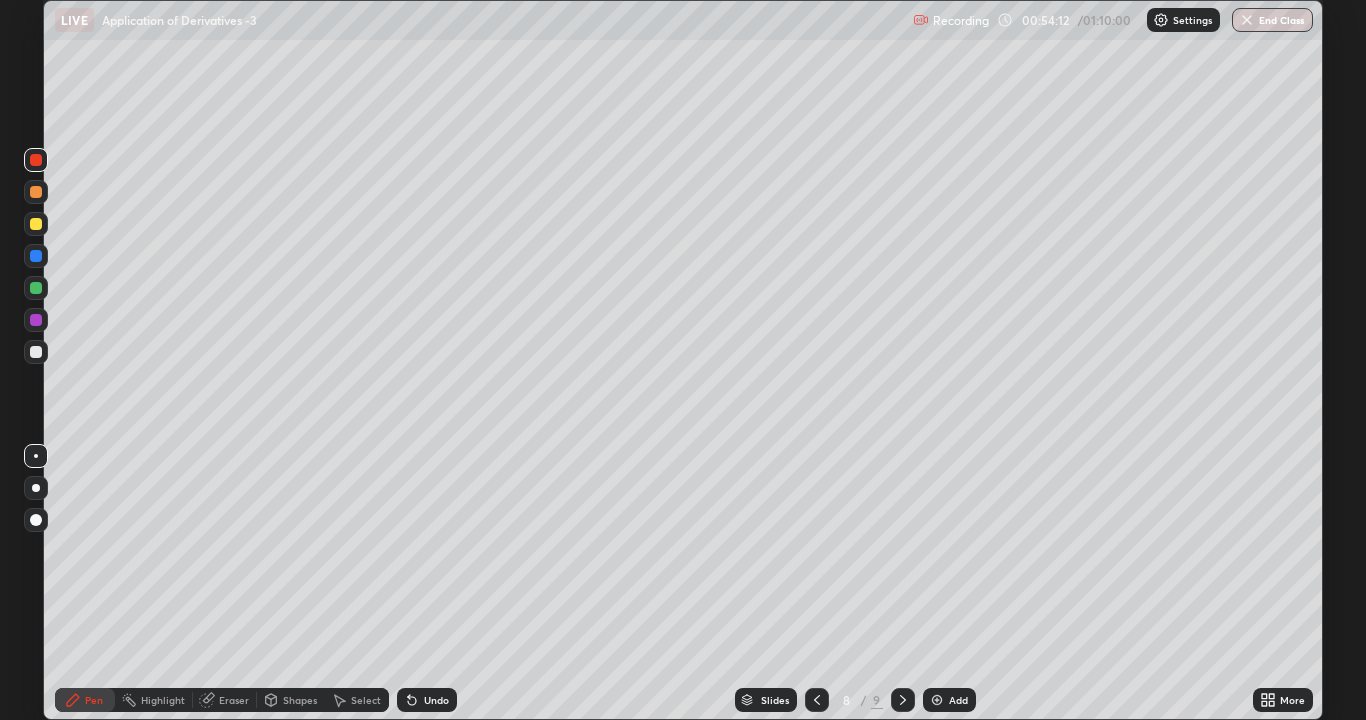 click at bounding box center (36, 256) 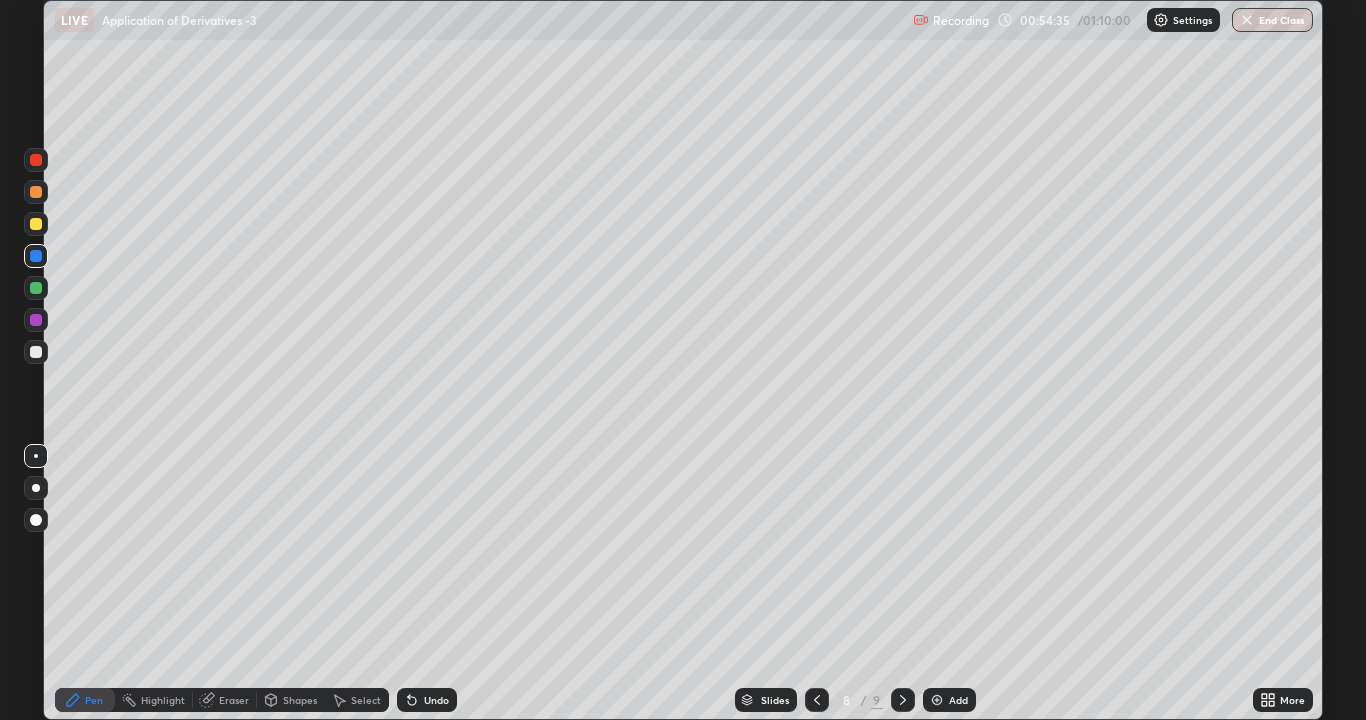 click on "Undo" at bounding box center (427, 700) 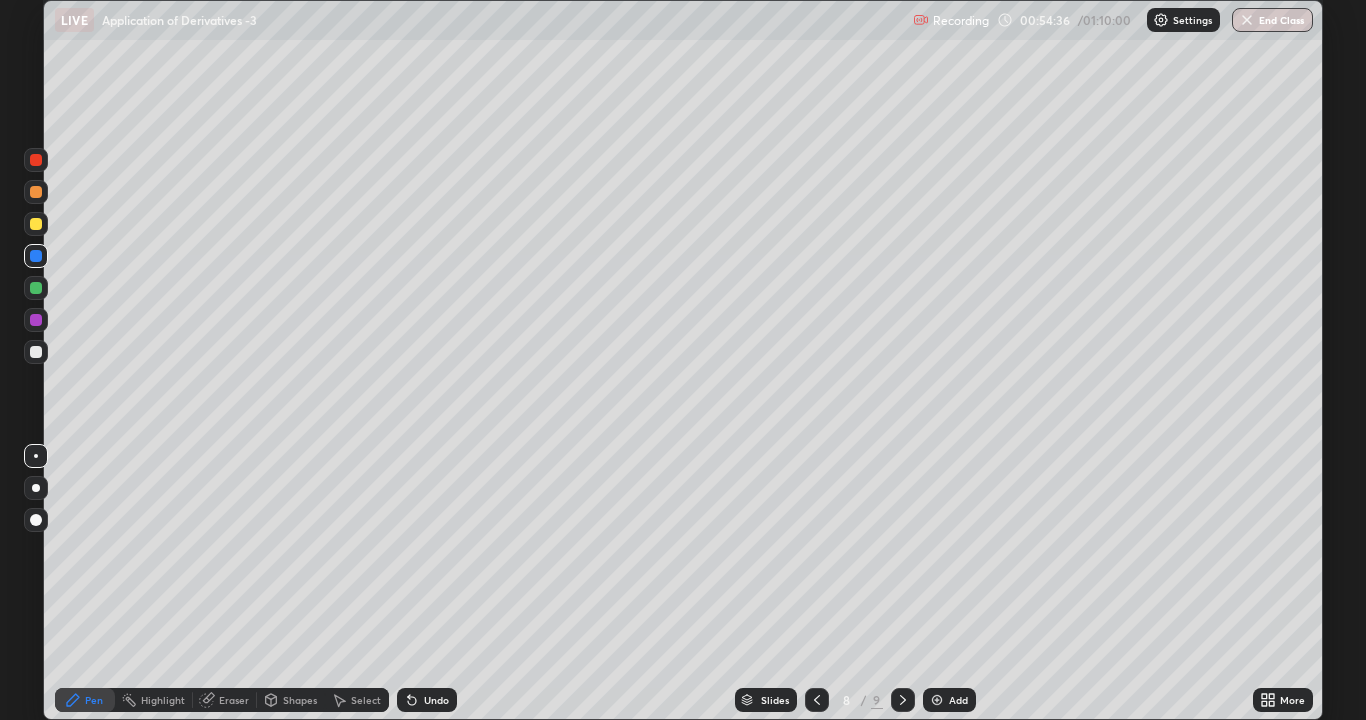 click on "Undo" at bounding box center [427, 700] 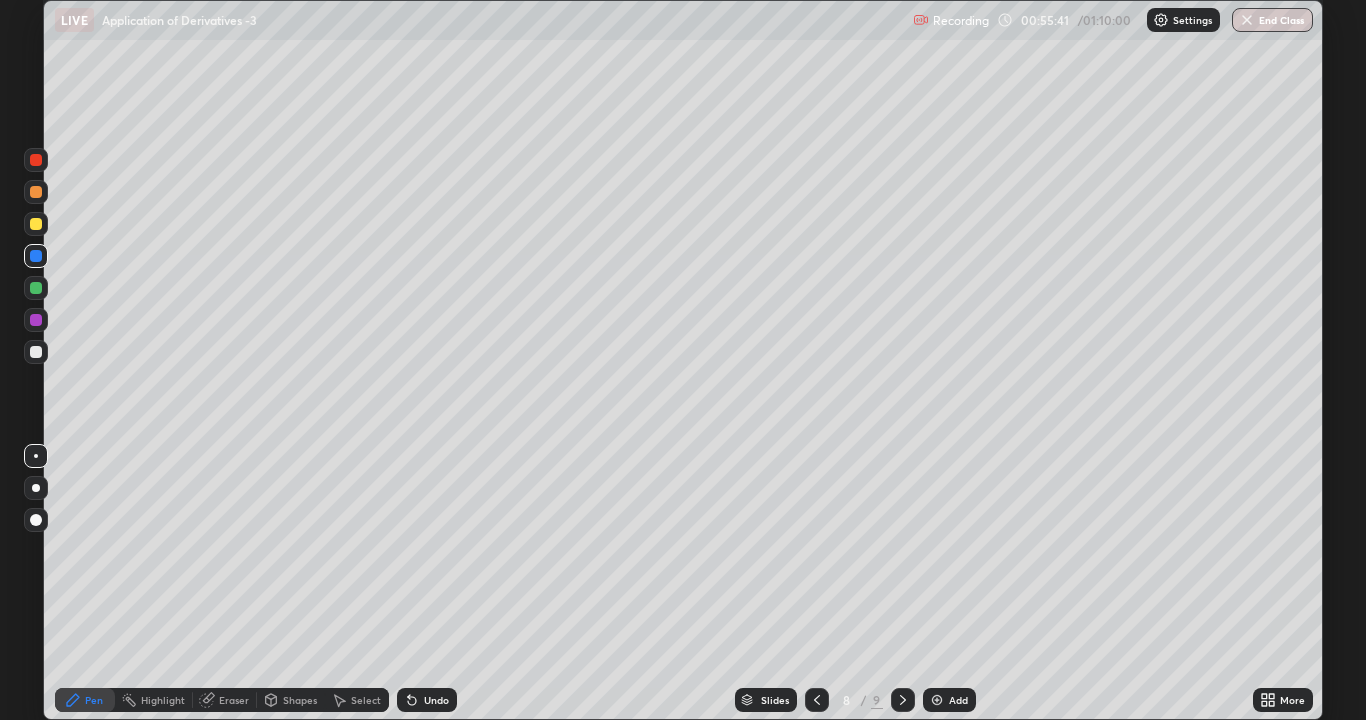 click 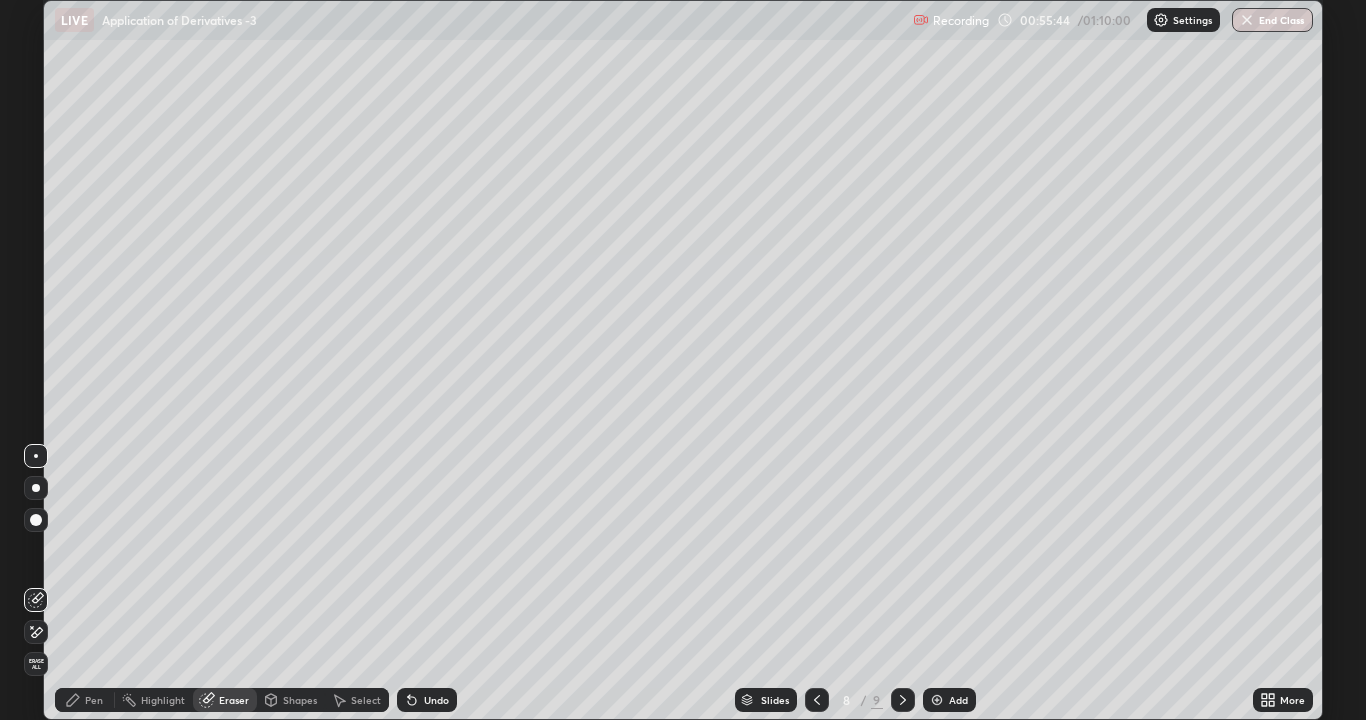 click on "Pen" at bounding box center [85, 700] 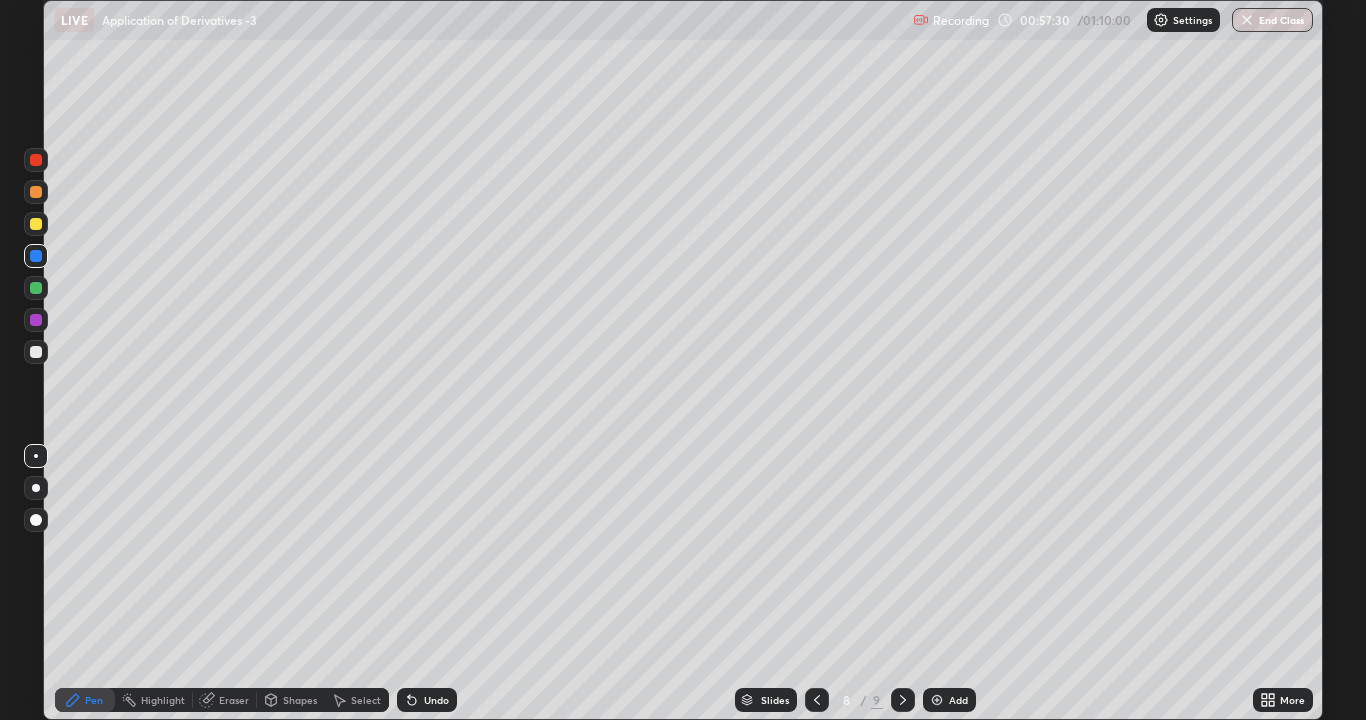 click at bounding box center (36, 224) 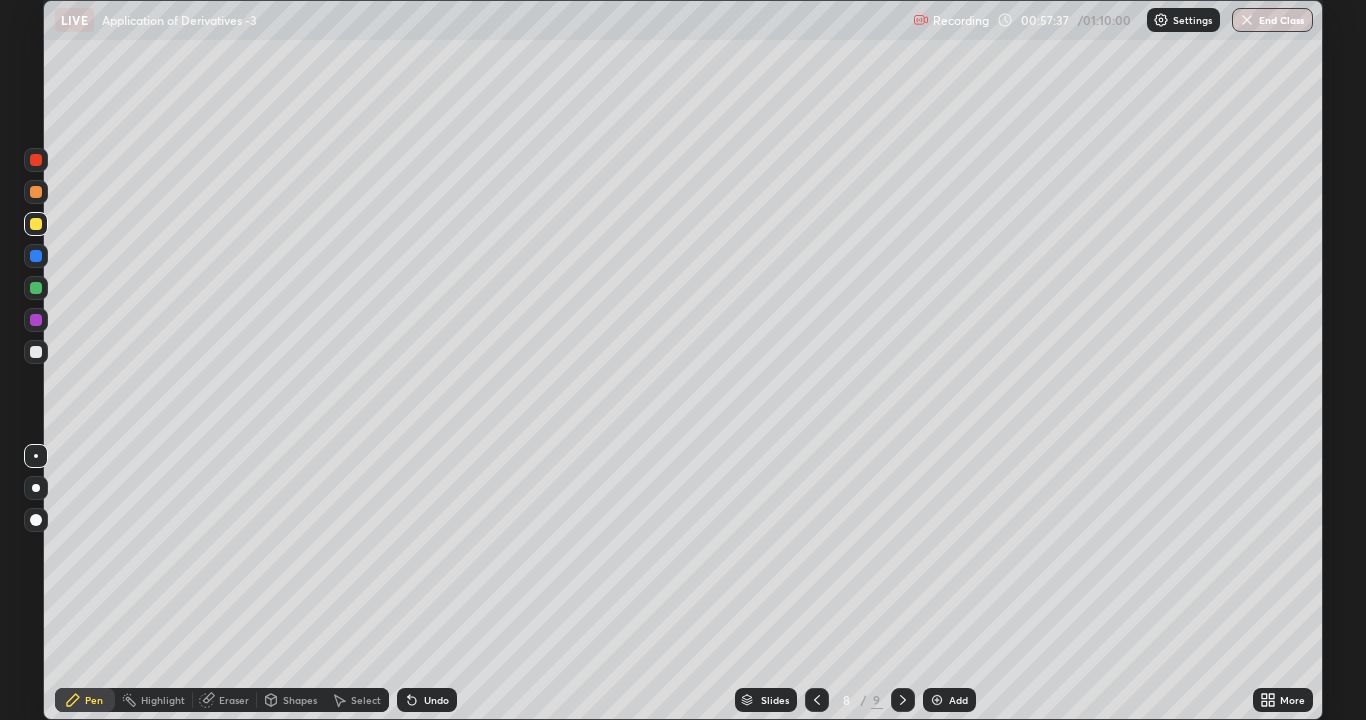 click at bounding box center [36, 288] 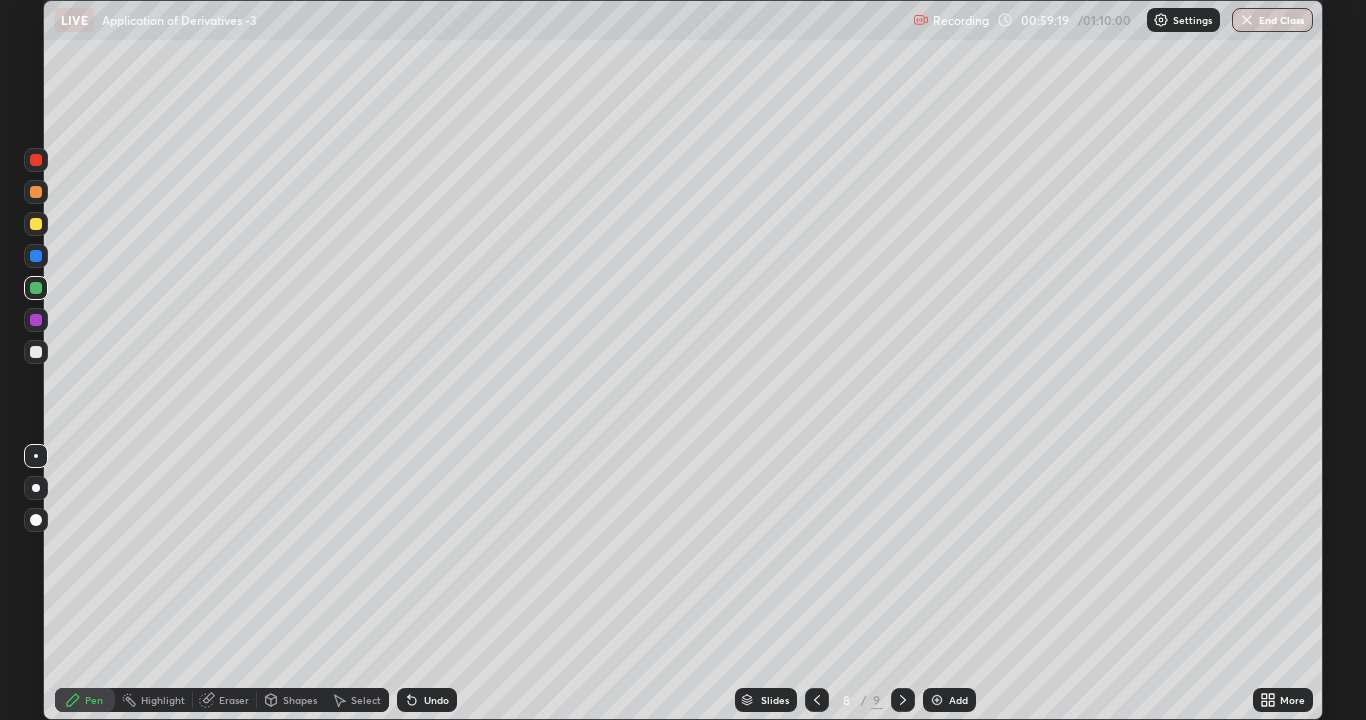 click on "End Class" at bounding box center [1272, 20] 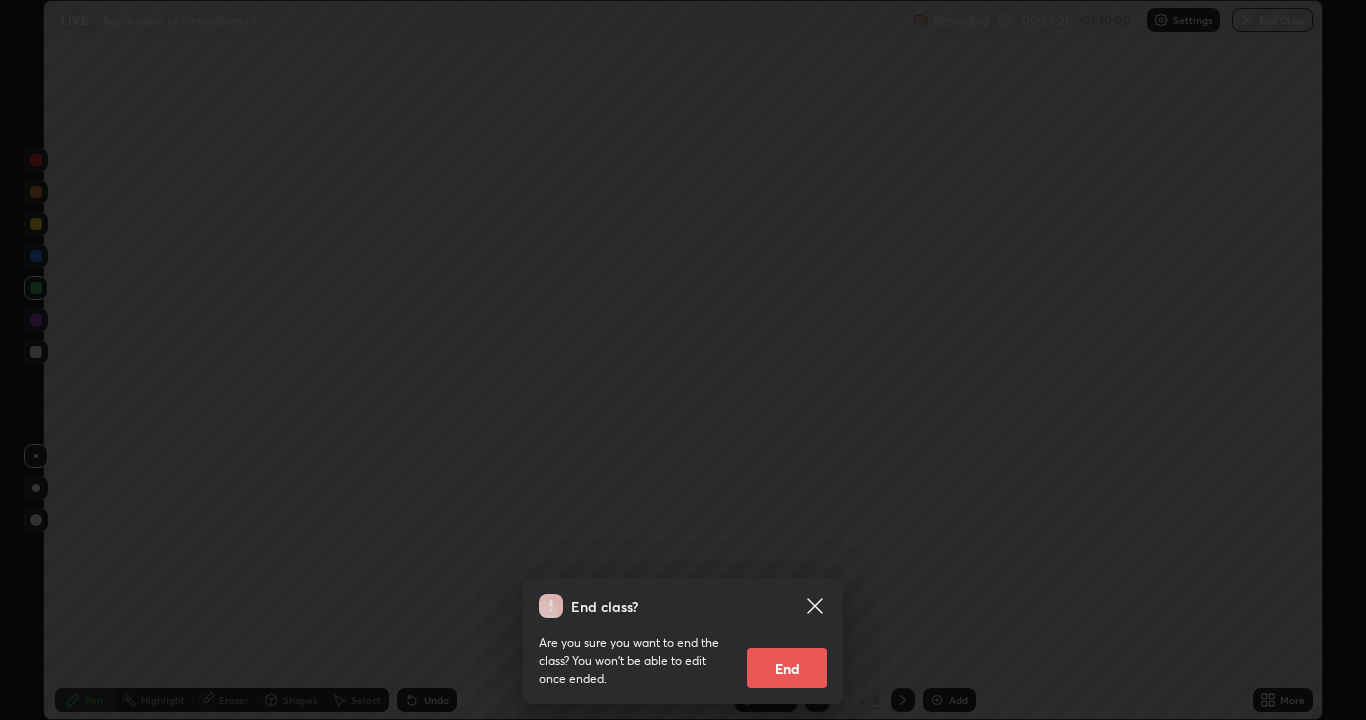 click 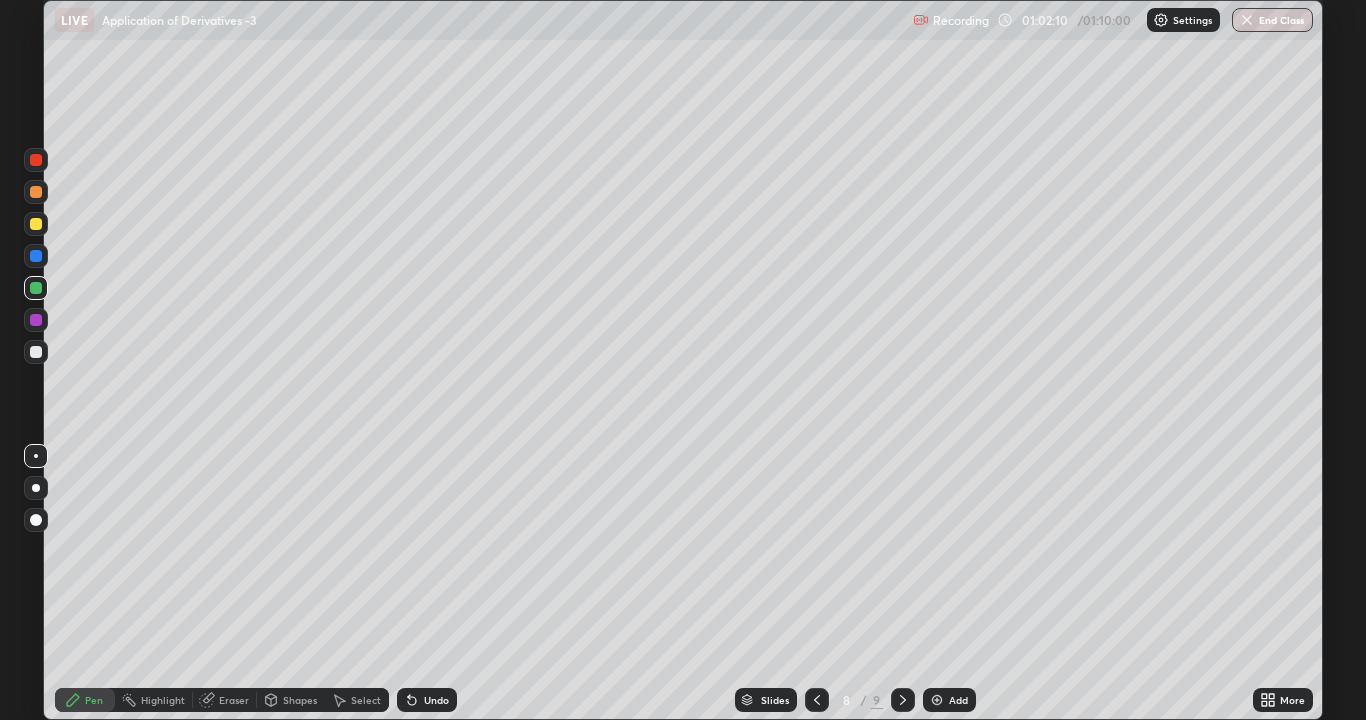 click on "End Class" at bounding box center (1272, 20) 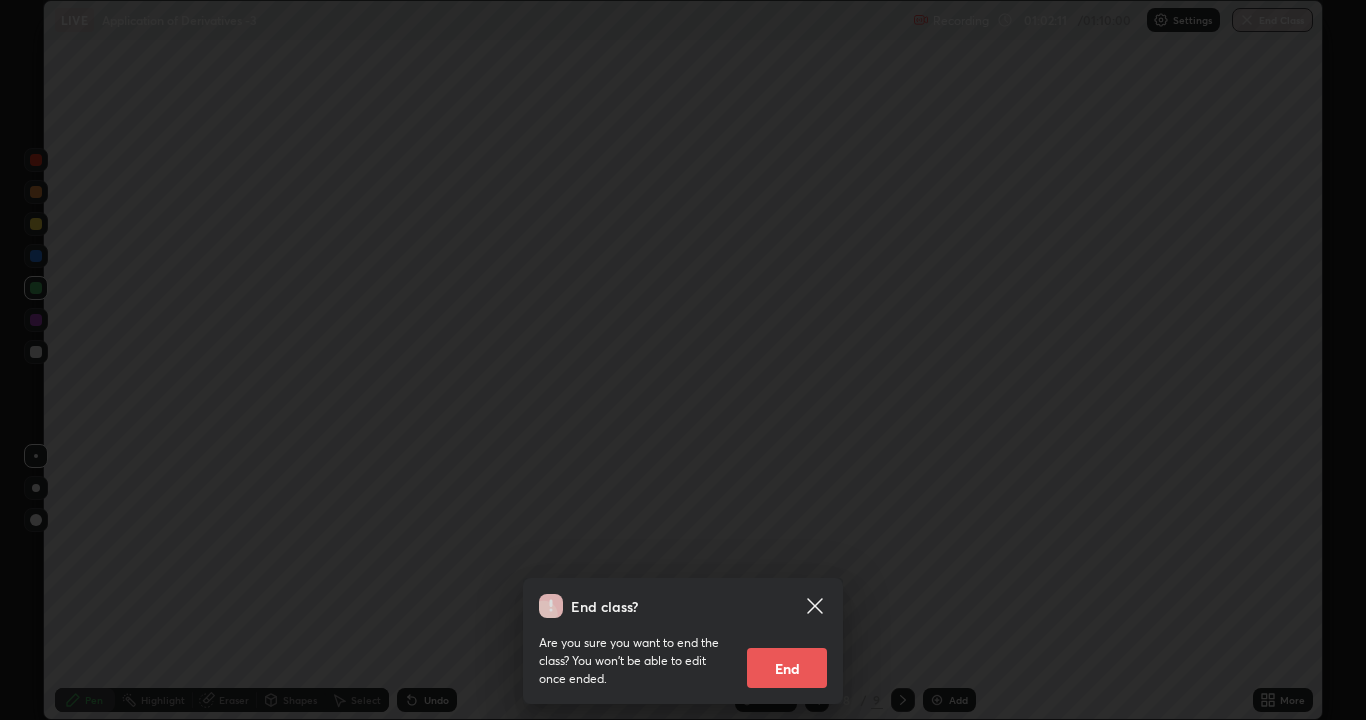 click on "End" at bounding box center [787, 668] 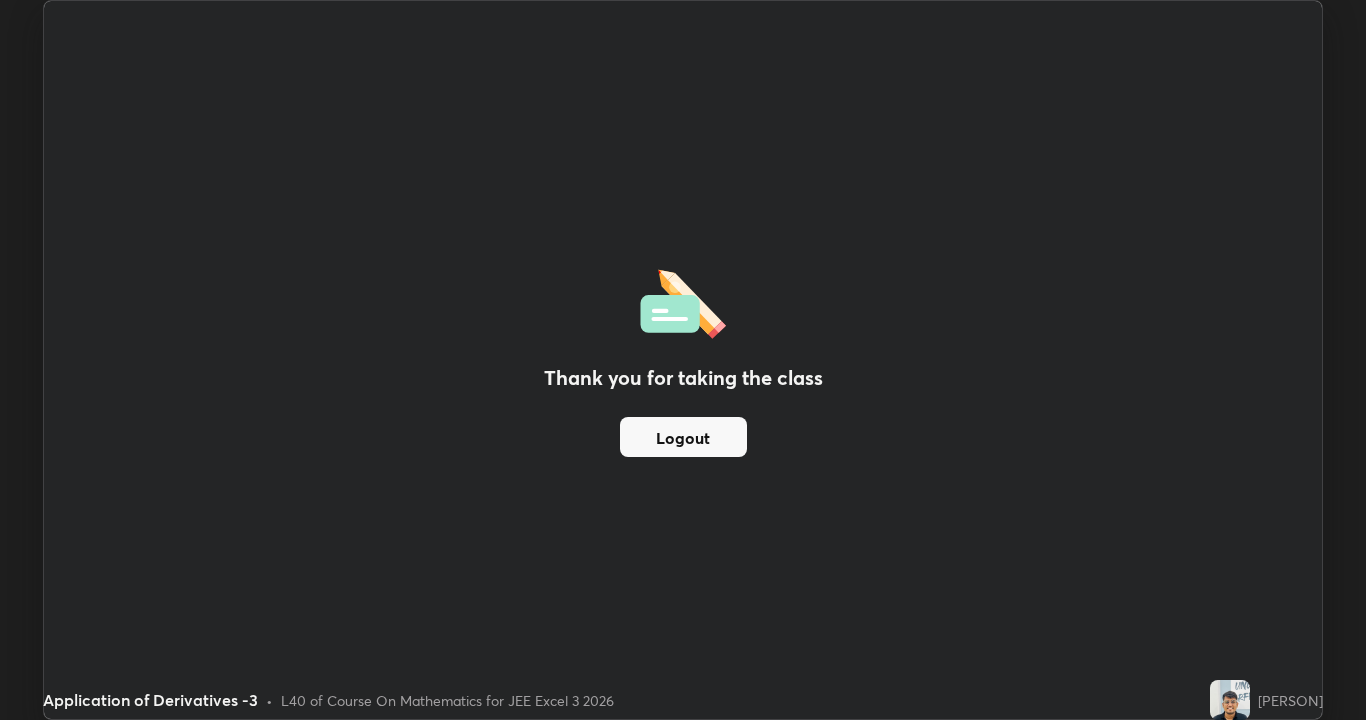 click on "Logout" at bounding box center [683, 437] 